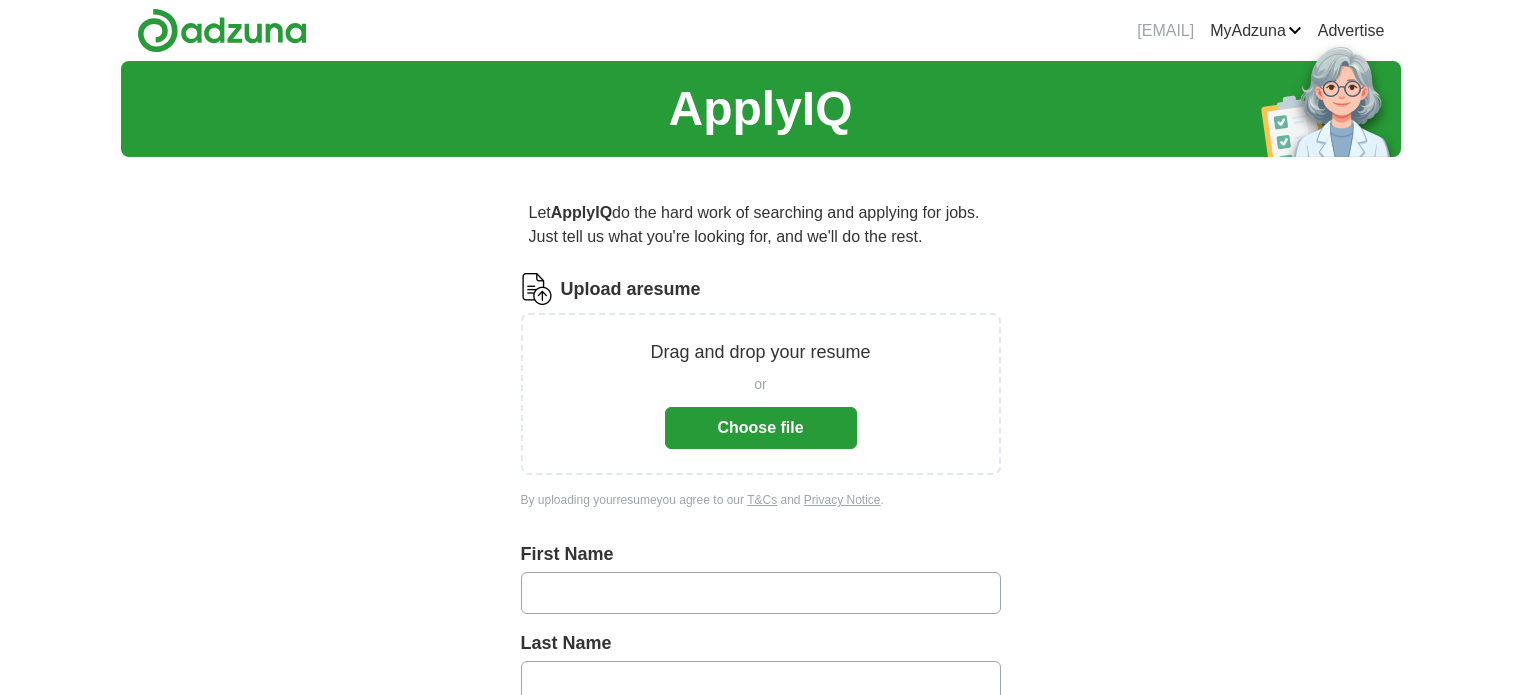 scroll, scrollTop: 0, scrollLeft: 0, axis: both 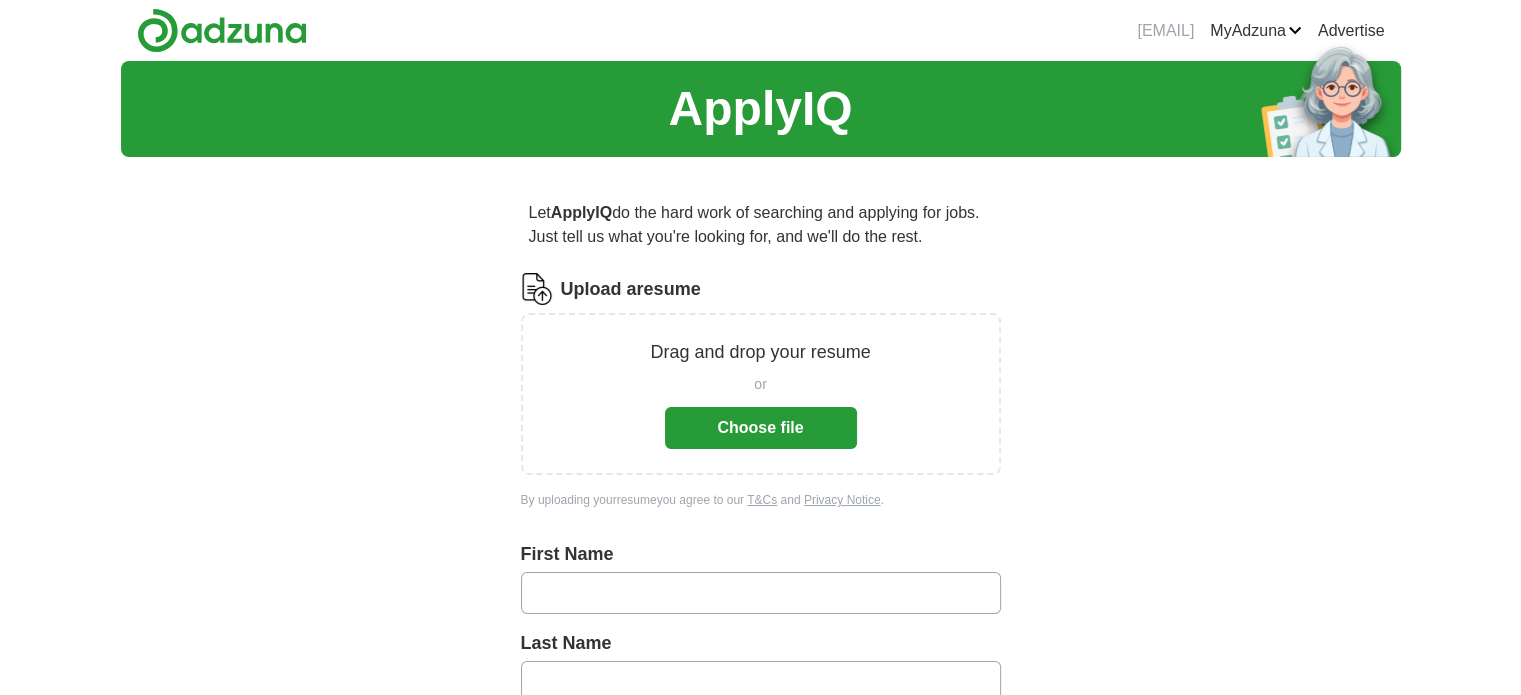 click on "Choose file" at bounding box center (761, 428) 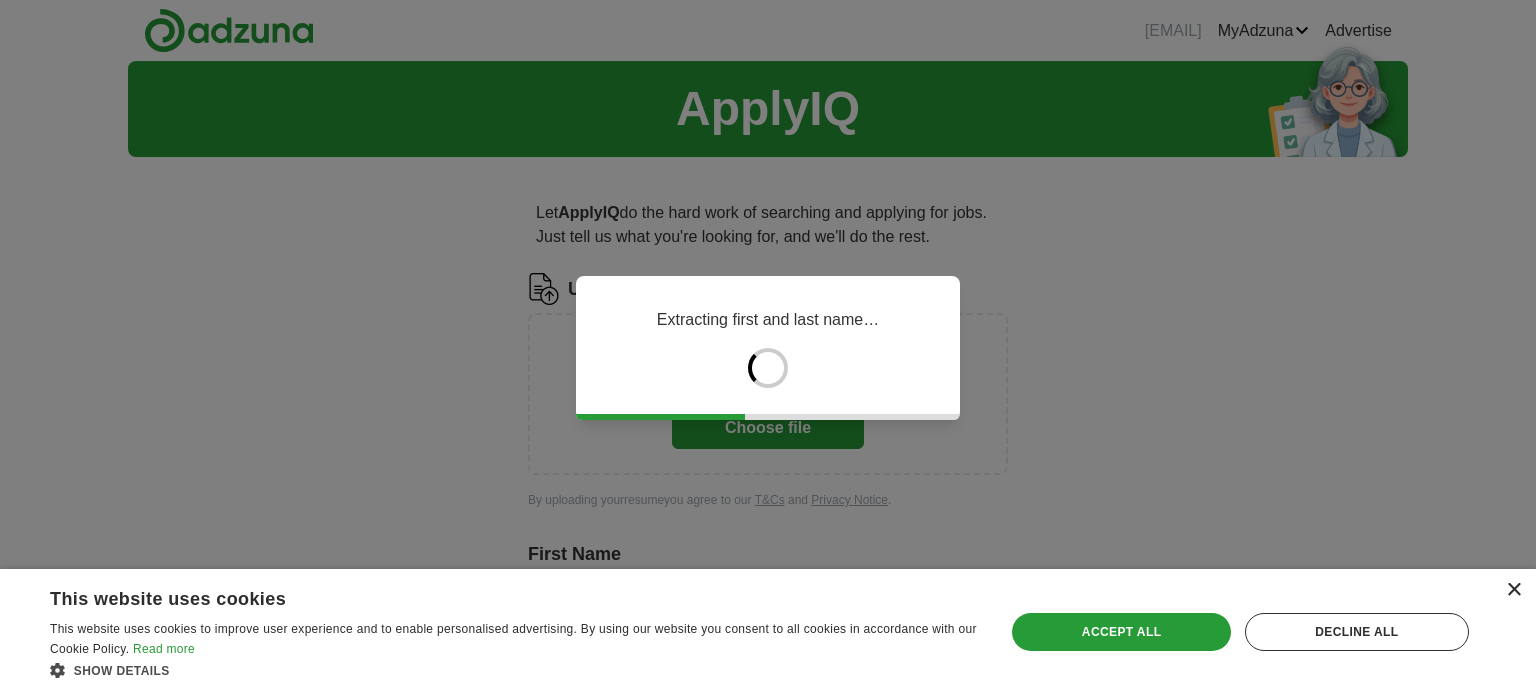 click on "×" at bounding box center [1513, 590] 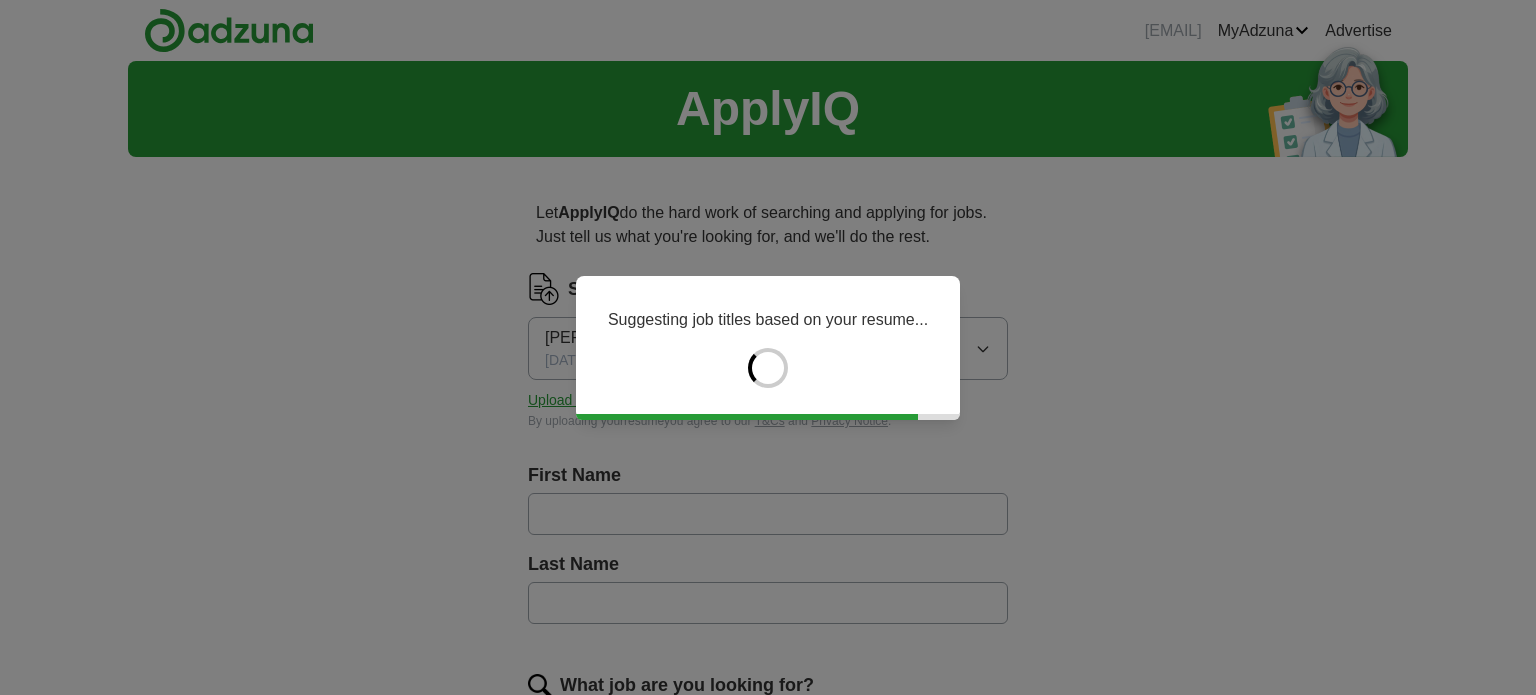 type on "*********" 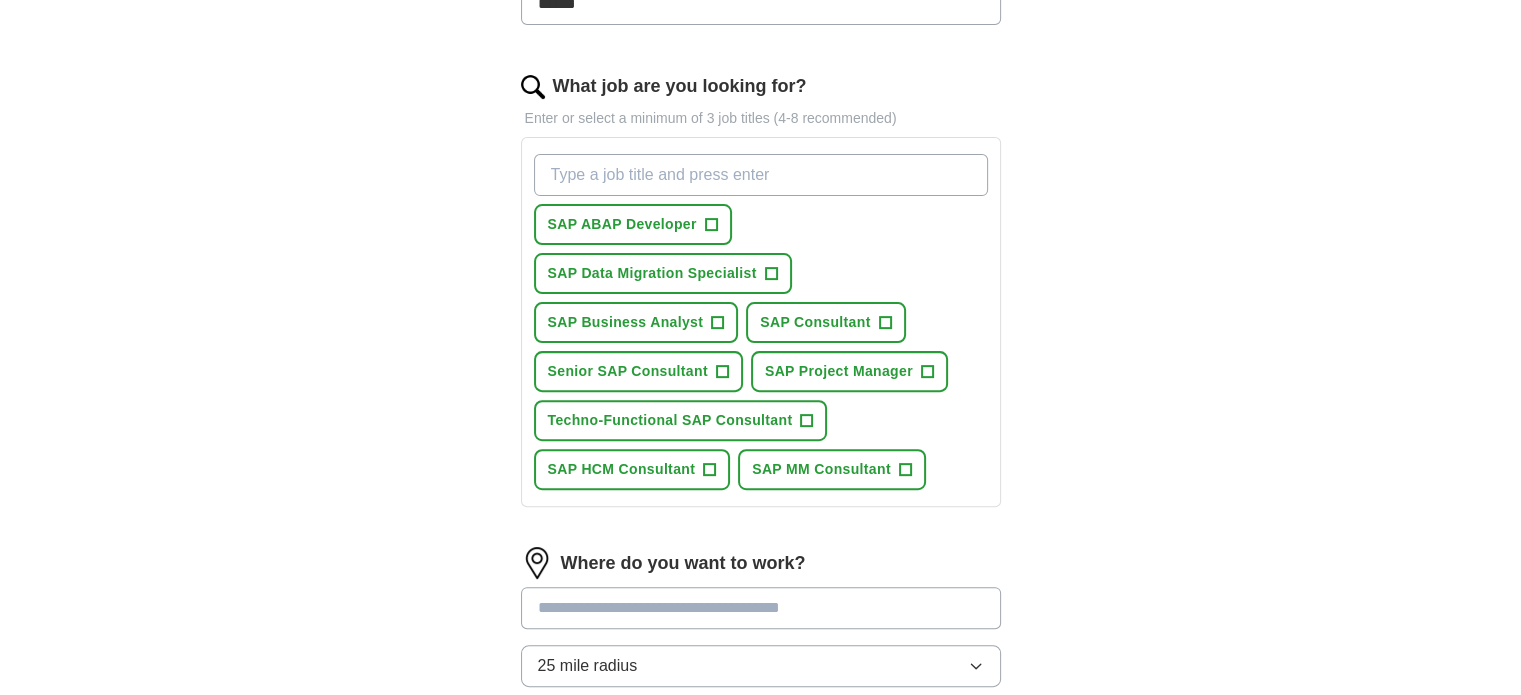 scroll, scrollTop: 602, scrollLeft: 0, axis: vertical 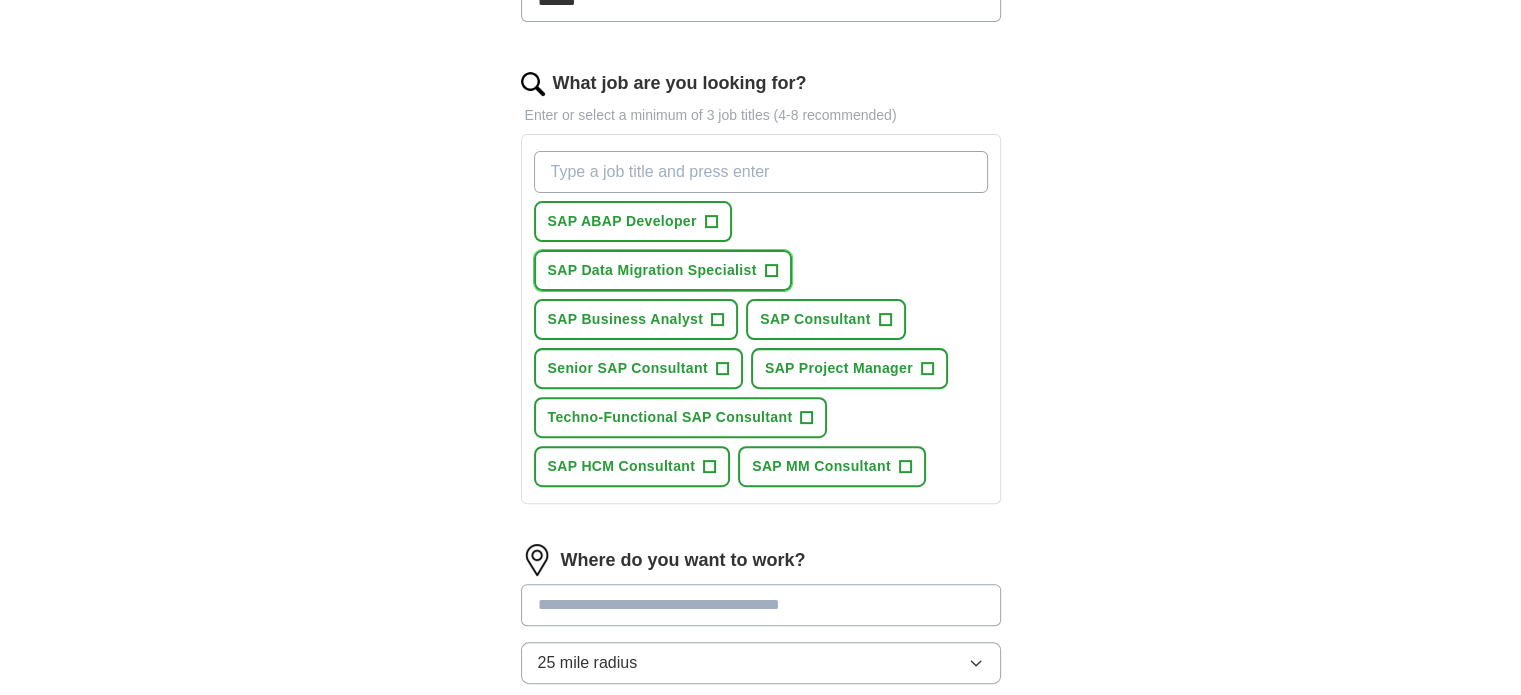 click on "+" at bounding box center [771, 271] 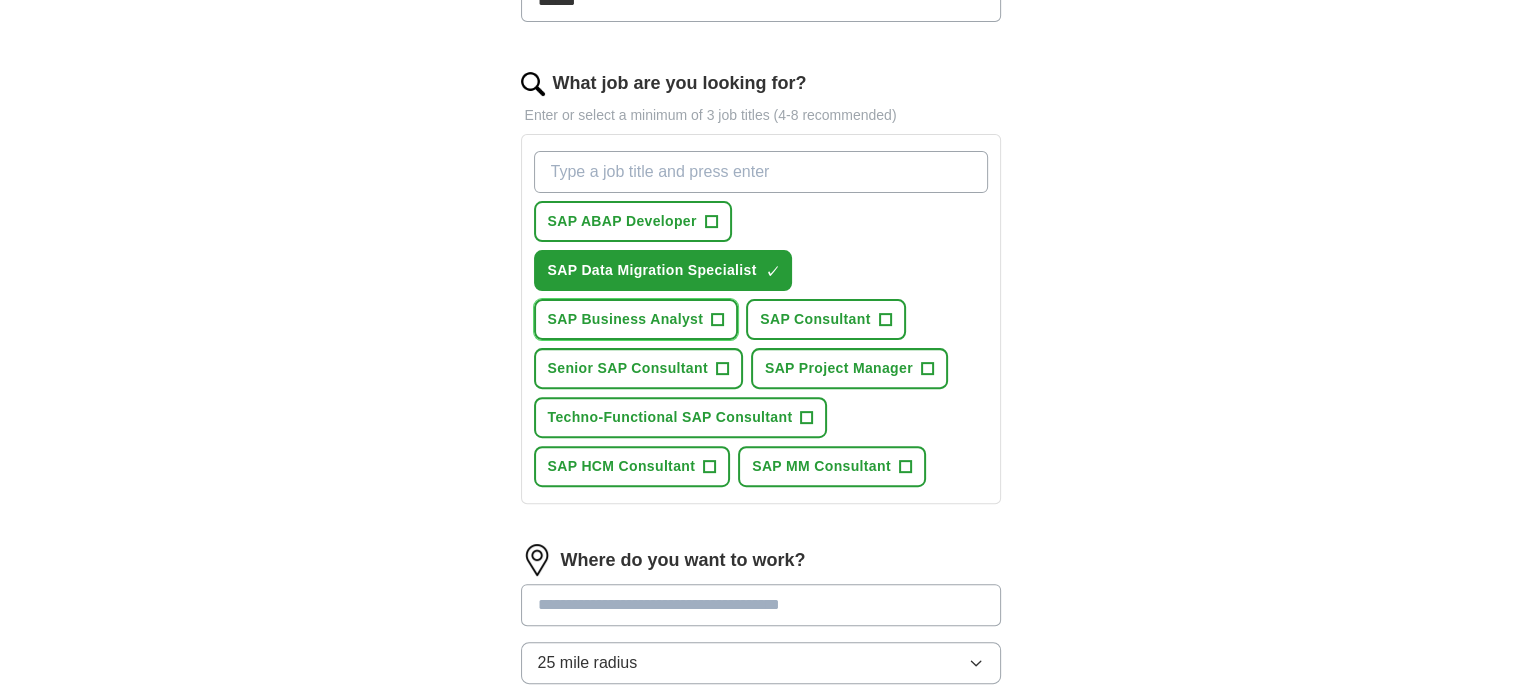 click on "SAP Business Analyst +" at bounding box center (636, 319) 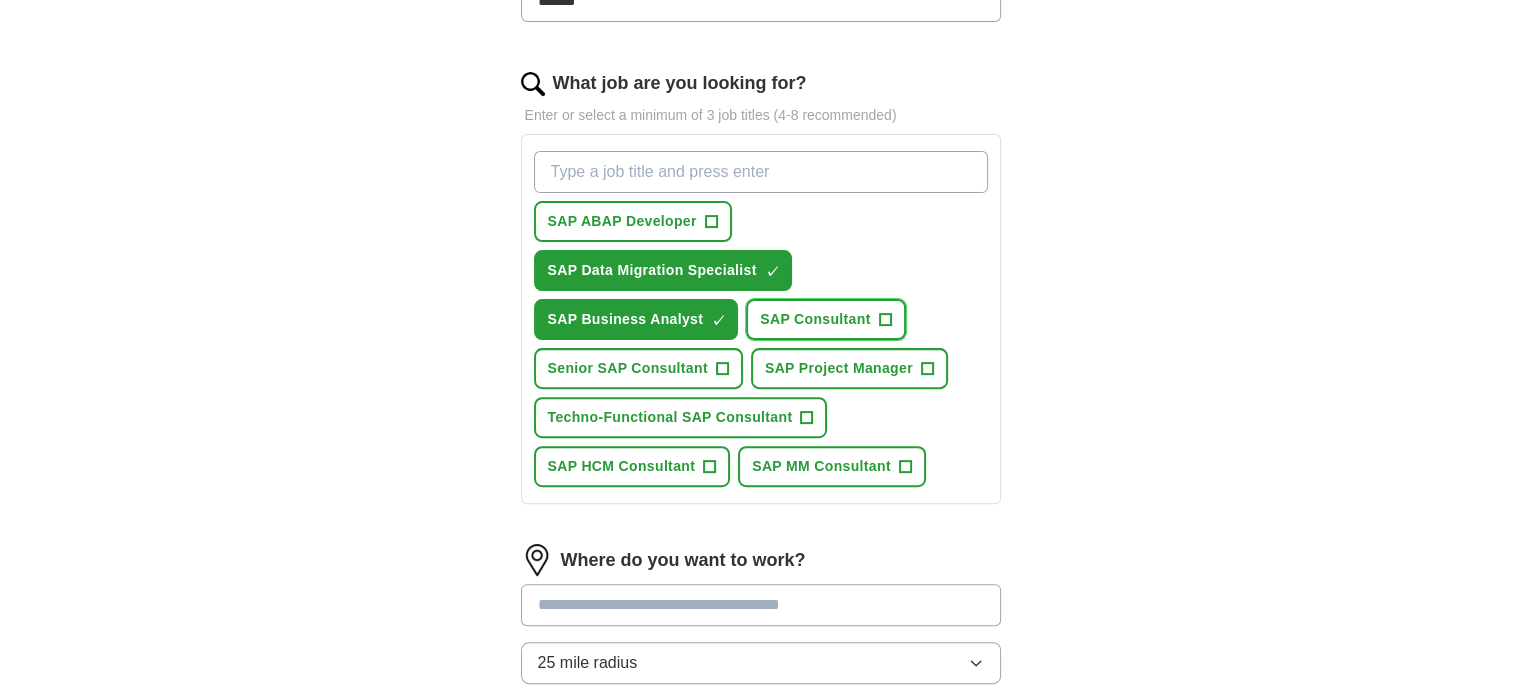 click on "+" at bounding box center (885, 320) 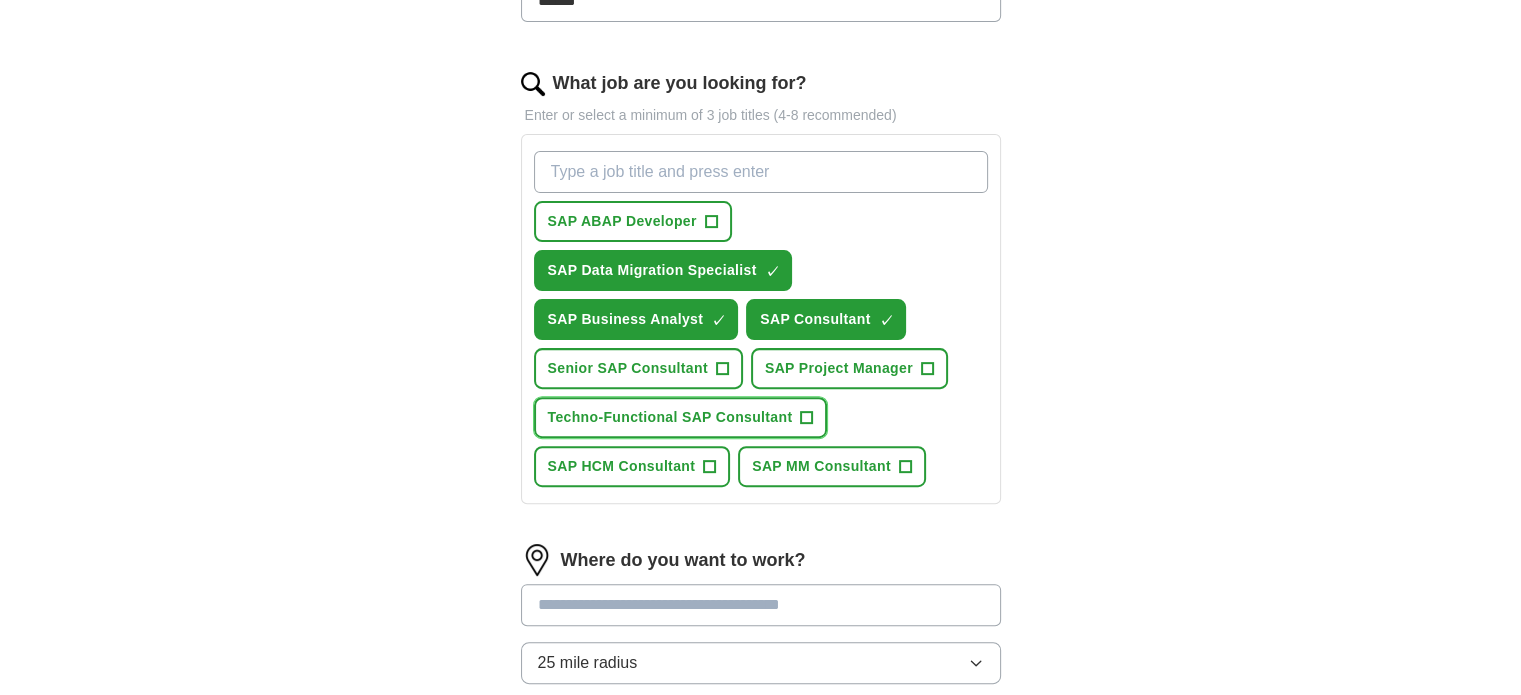 click on "+" at bounding box center [807, 418] 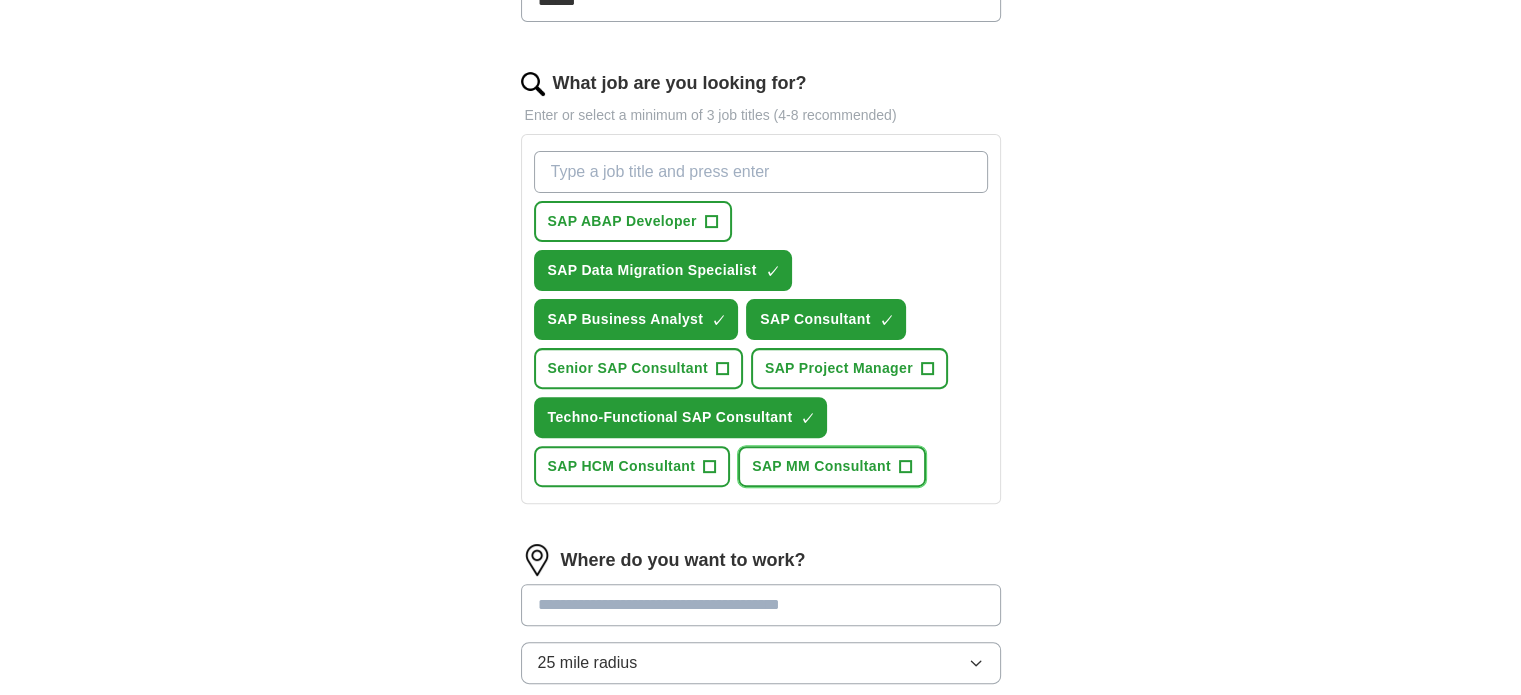 click on "+" at bounding box center [905, 467] 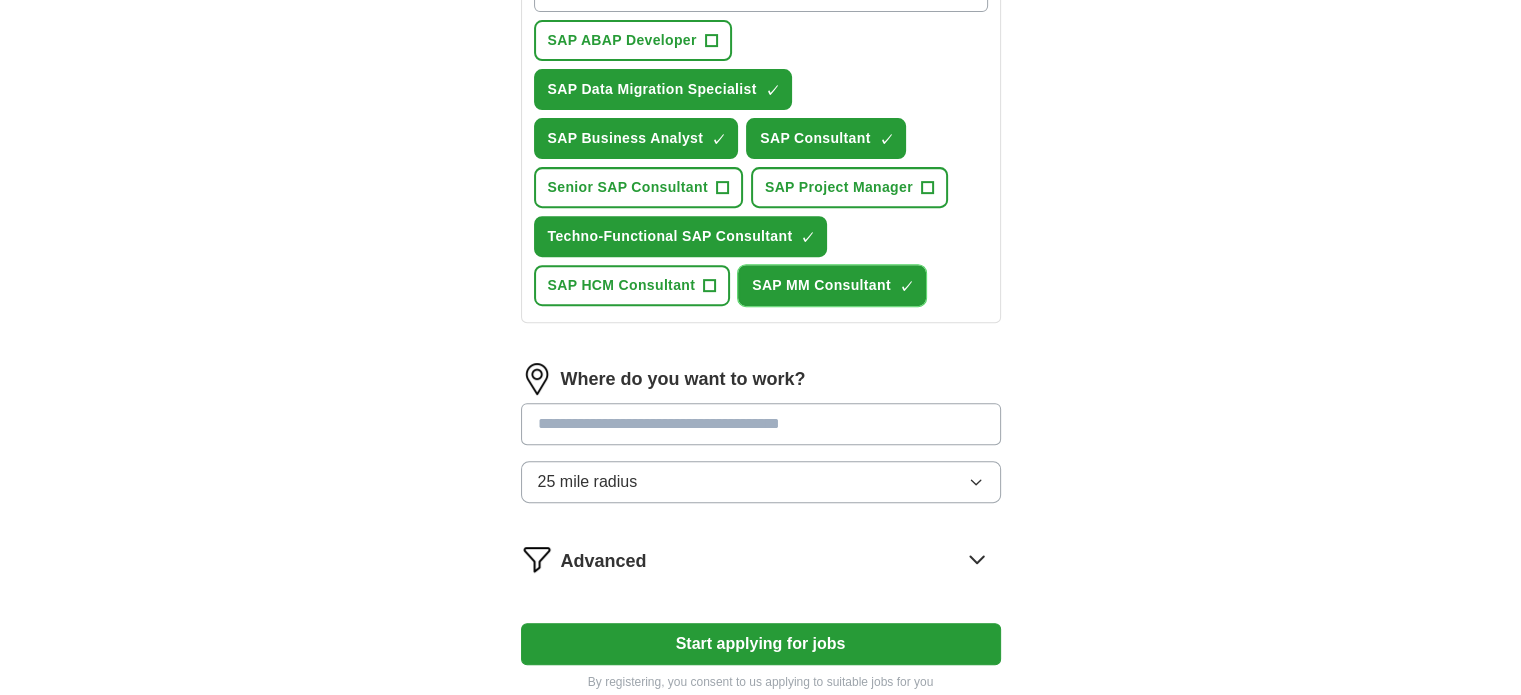 scroll, scrollTop: 790, scrollLeft: 0, axis: vertical 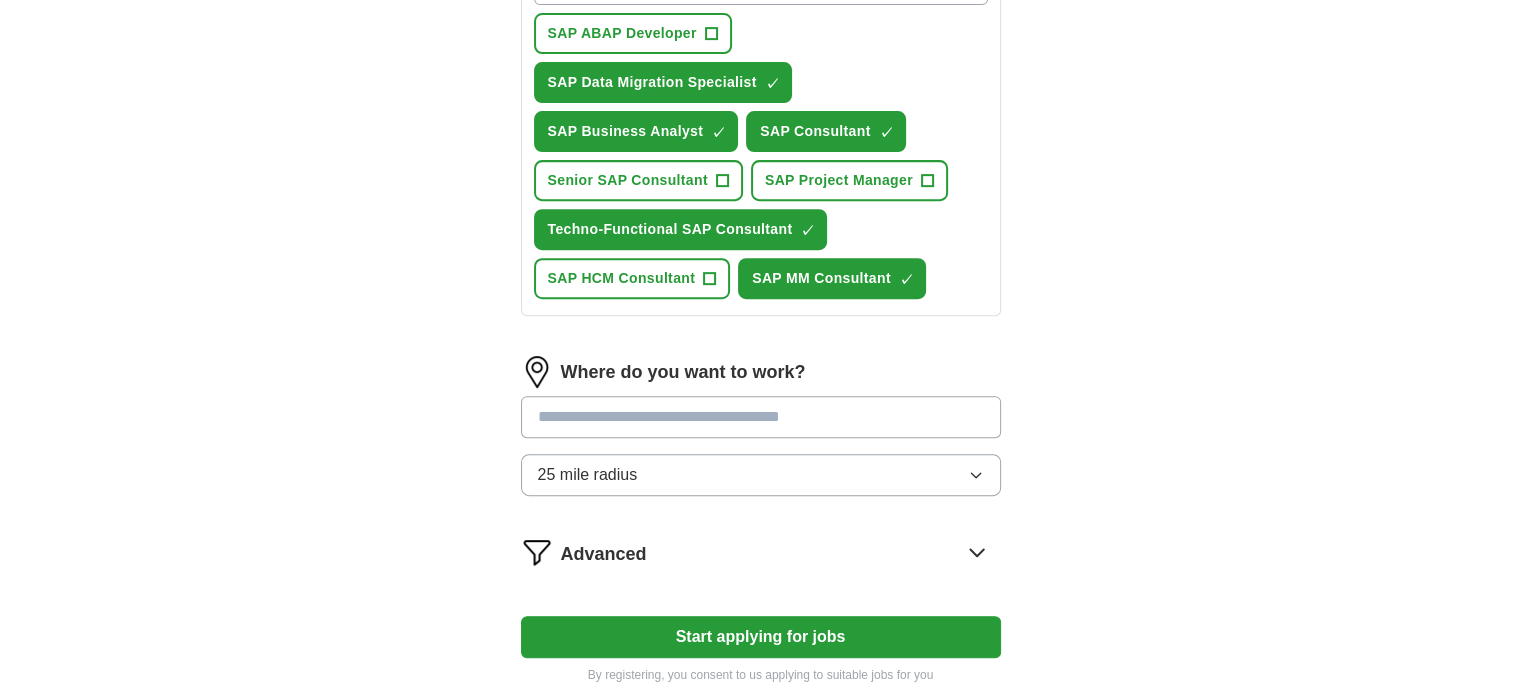 click at bounding box center [761, 417] 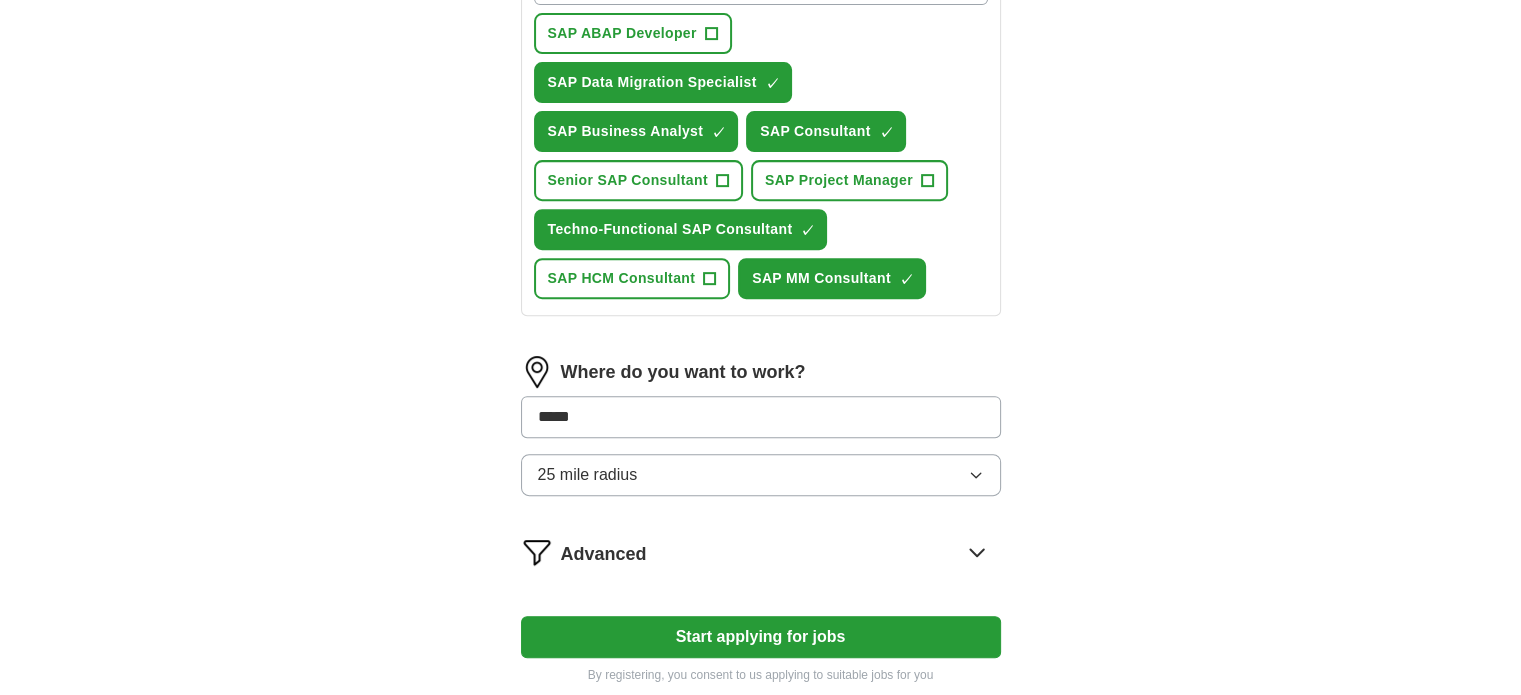 type on "******" 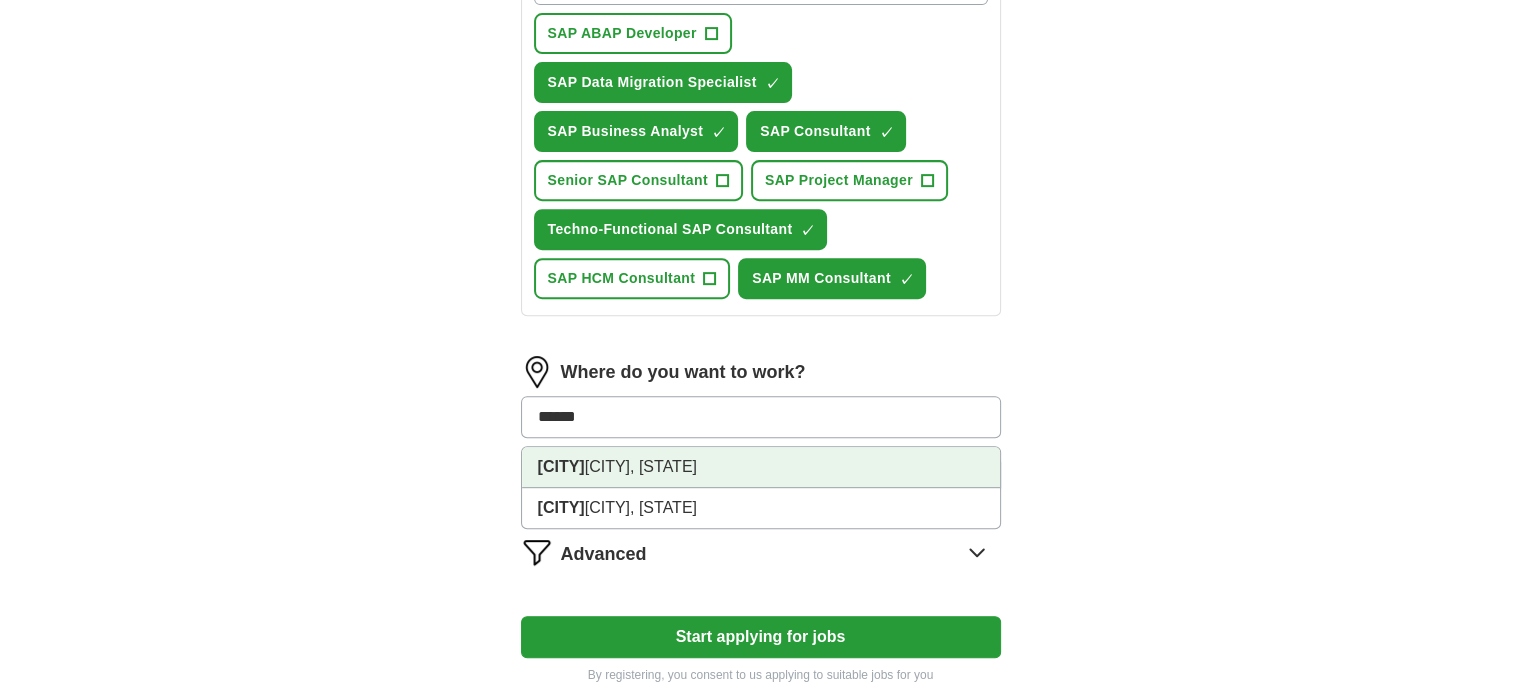 click on "Minnea polis, MN" at bounding box center [761, 467] 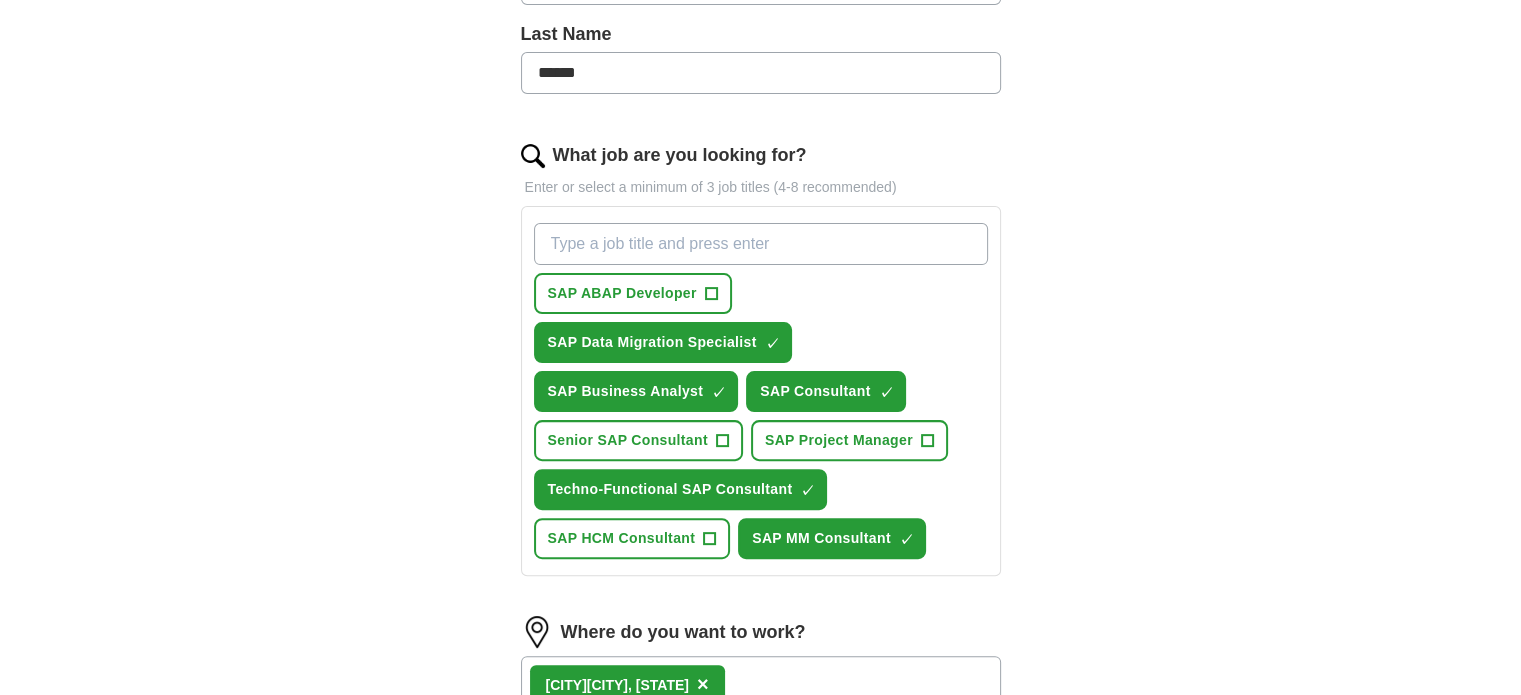 scroll, scrollTop: 532, scrollLeft: 0, axis: vertical 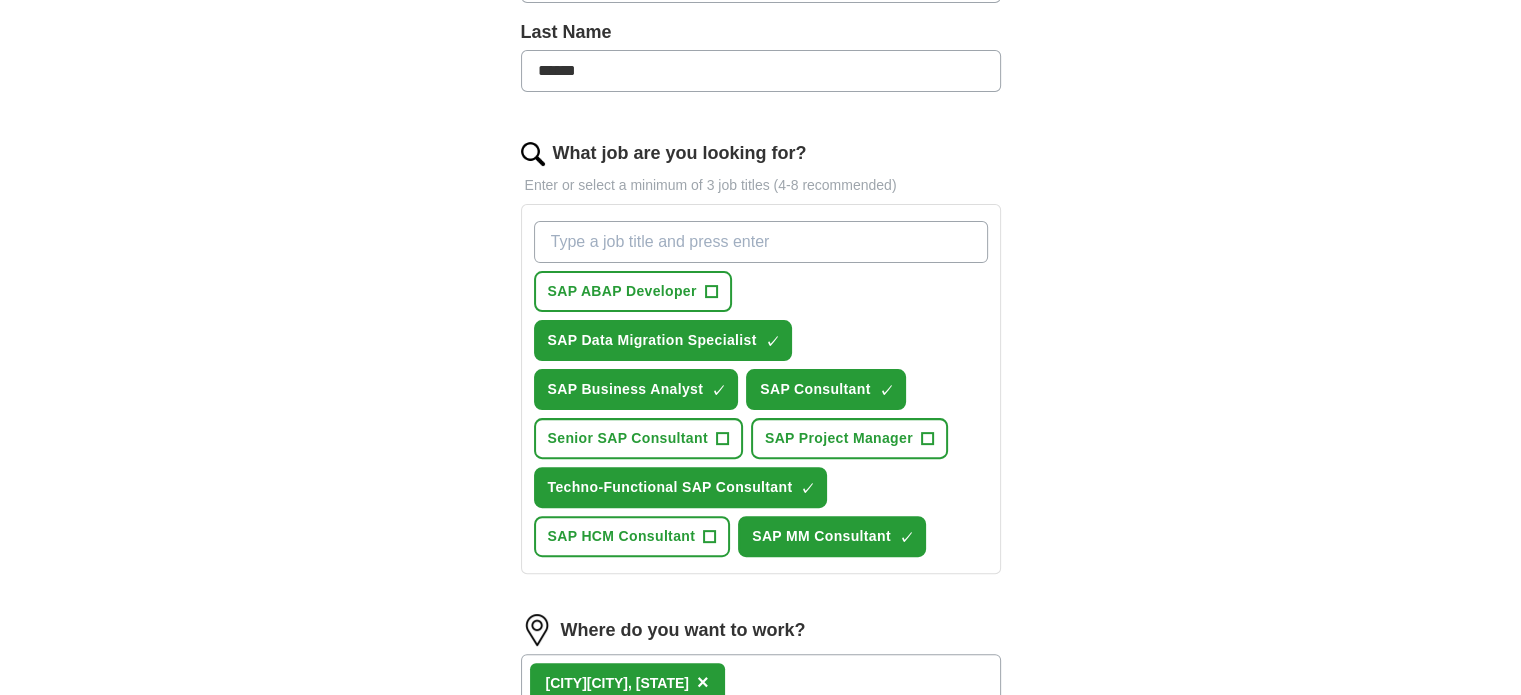 click on "What job are you looking for?" at bounding box center (761, 242) 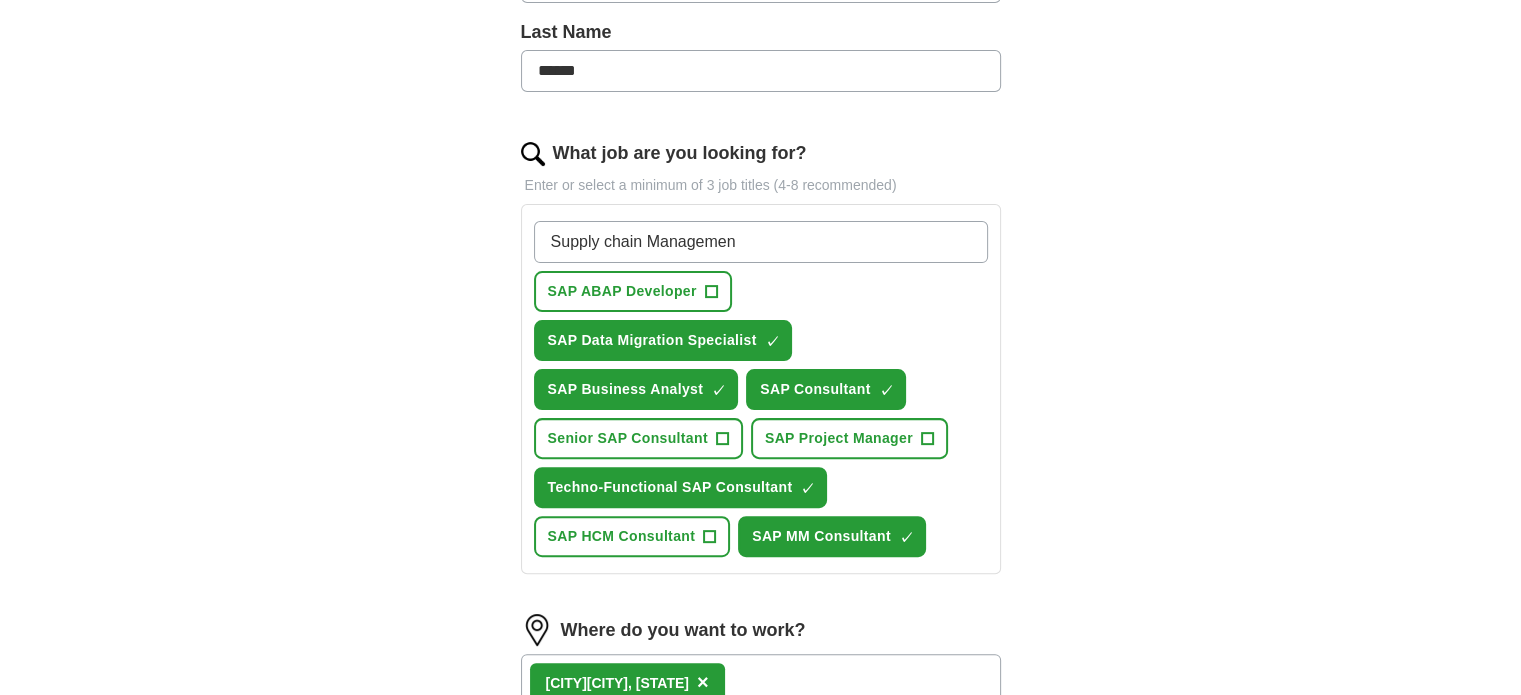 type on "Supply chain Management" 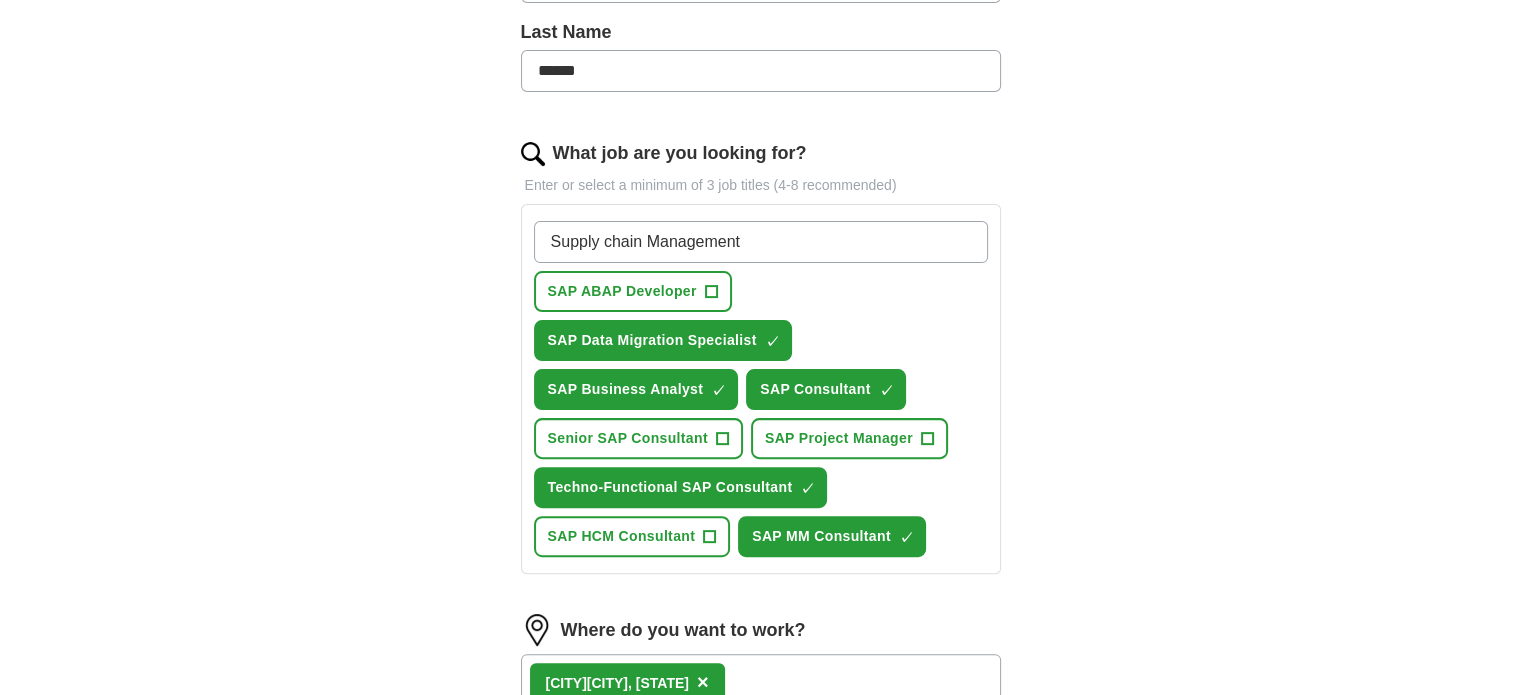 type 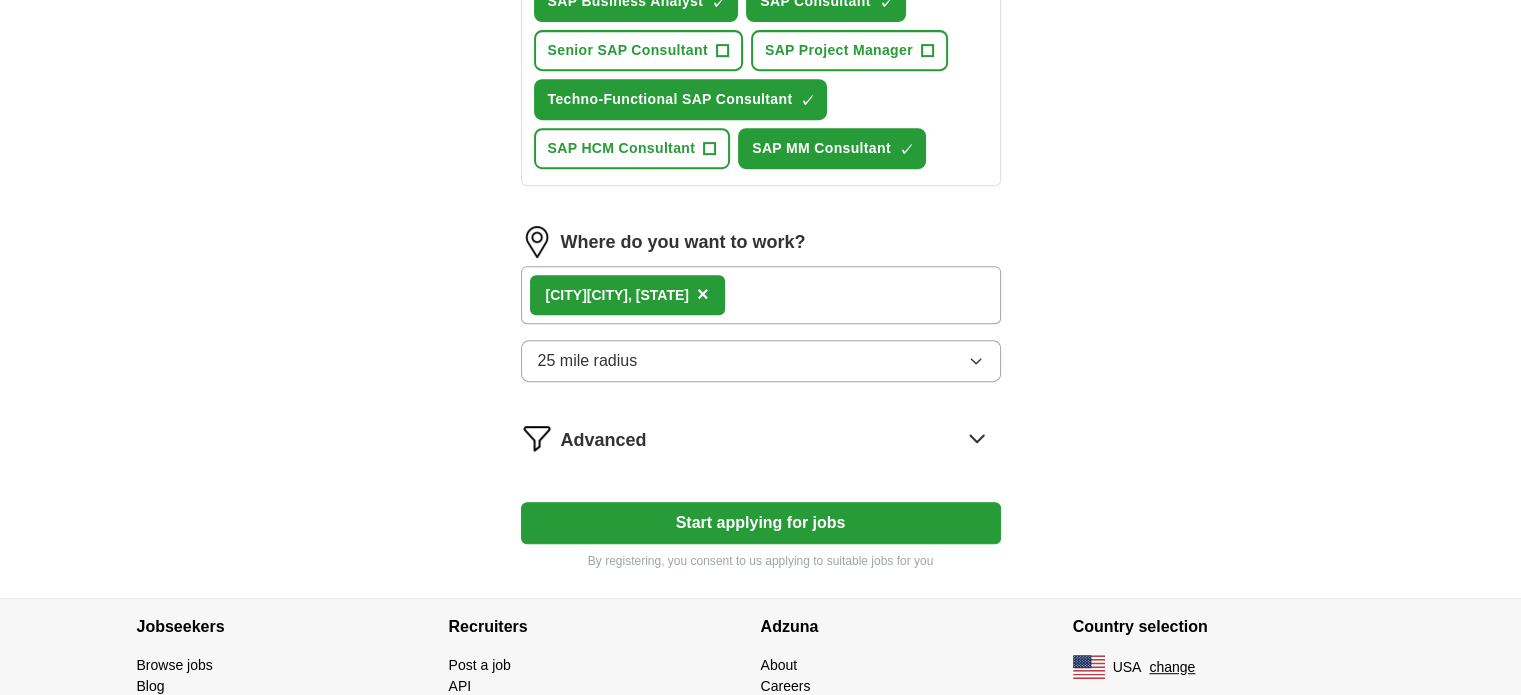 scroll, scrollTop: 924, scrollLeft: 0, axis: vertical 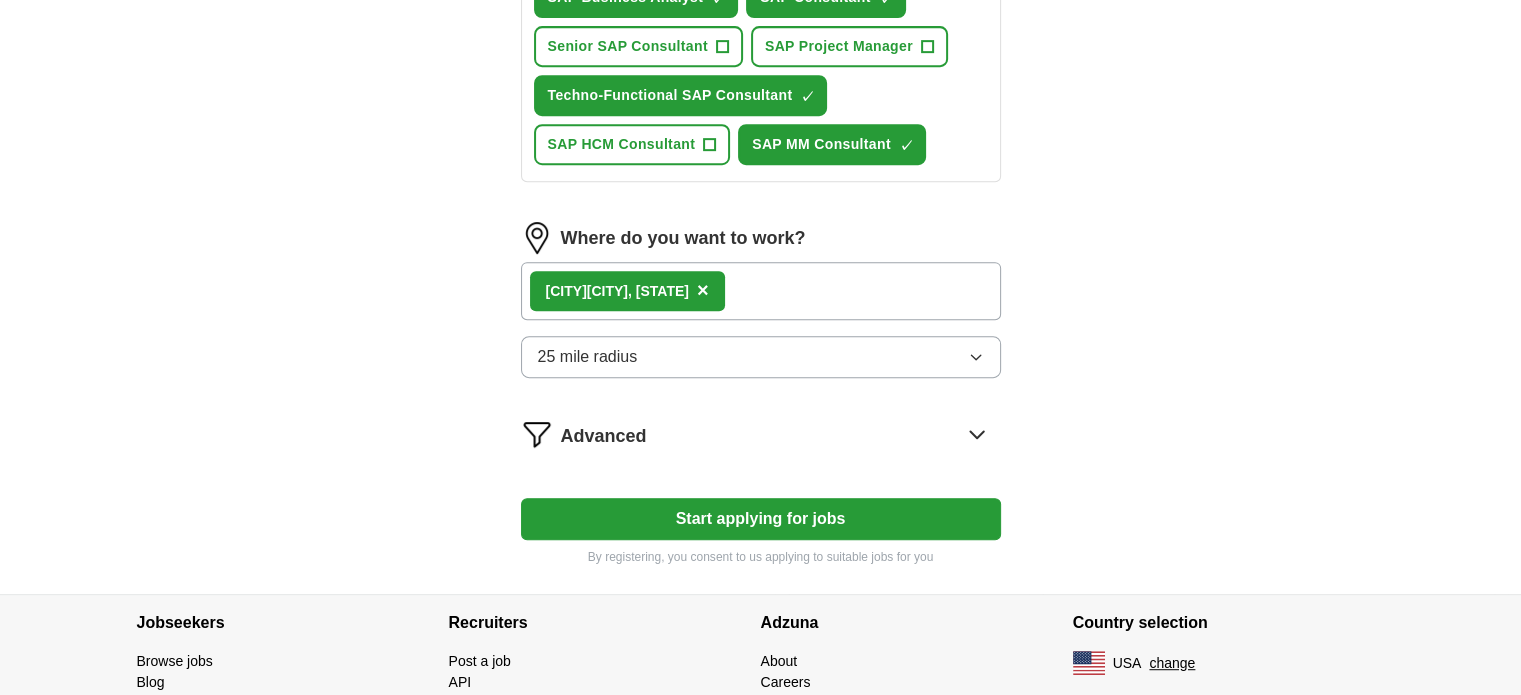 click on "Start applying for jobs" at bounding box center [761, 519] 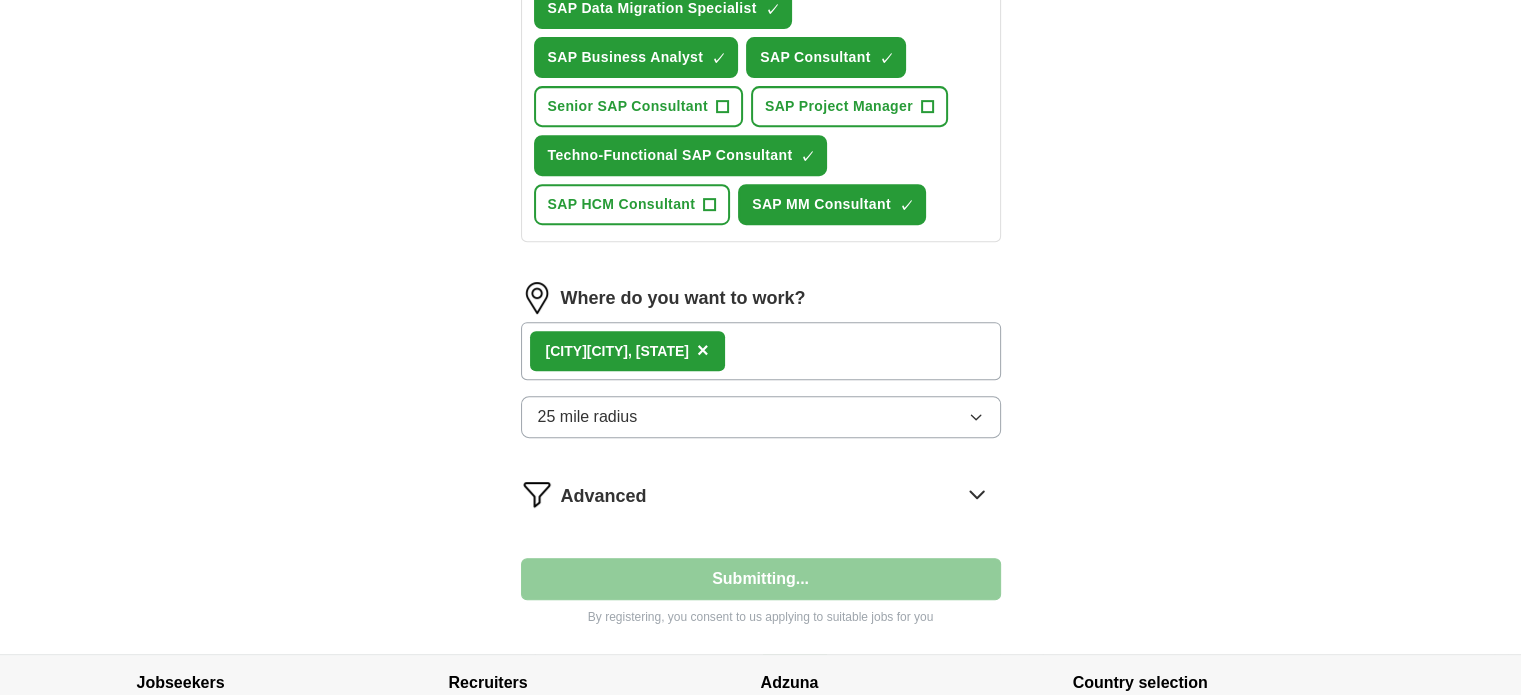 select on "**" 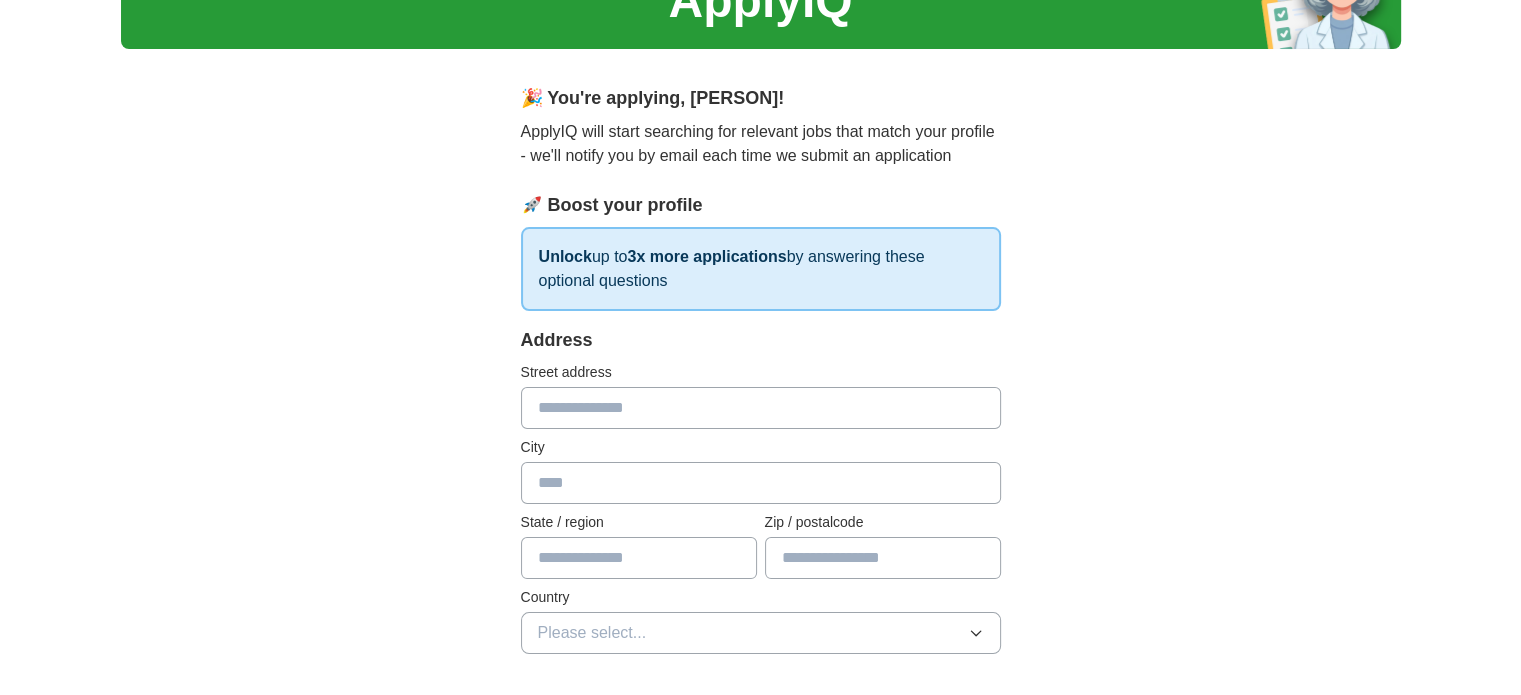 scroll, scrollTop: 160, scrollLeft: 0, axis: vertical 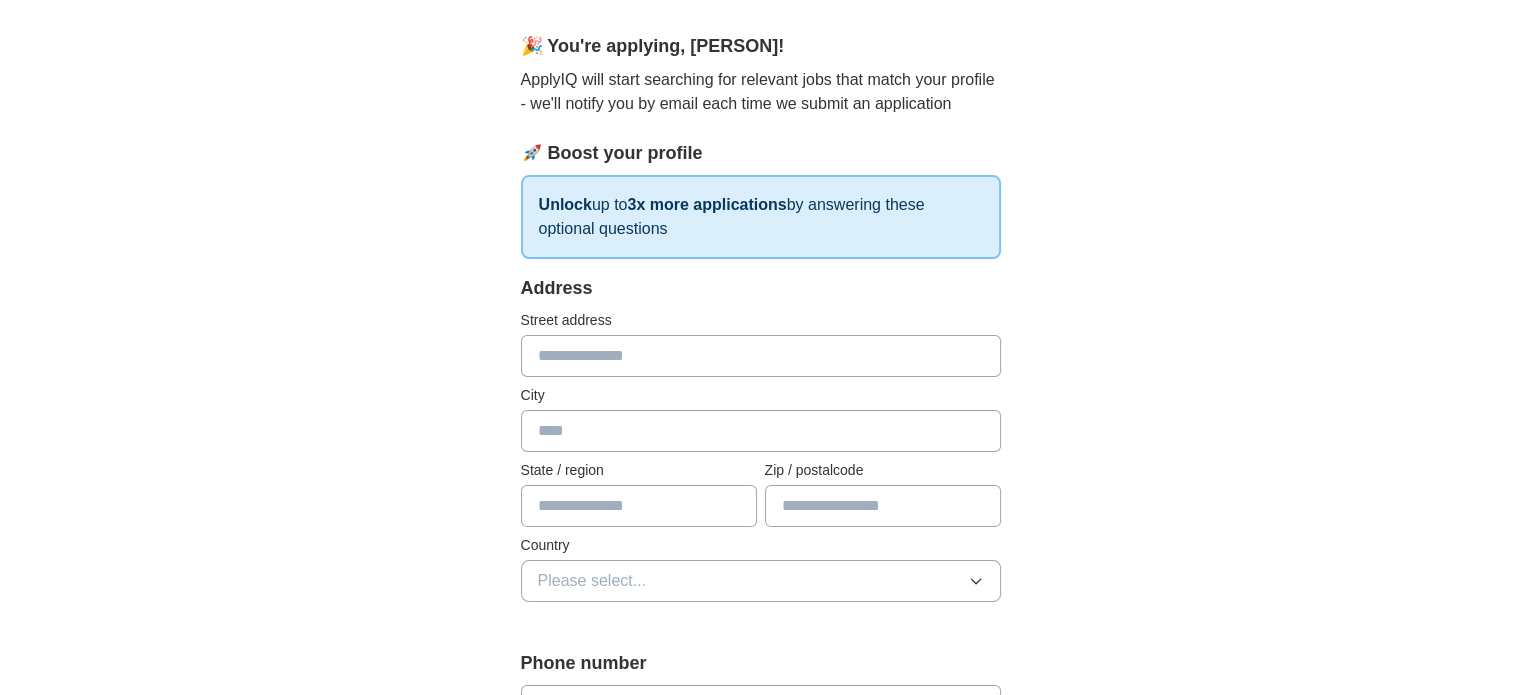 click at bounding box center [761, 356] 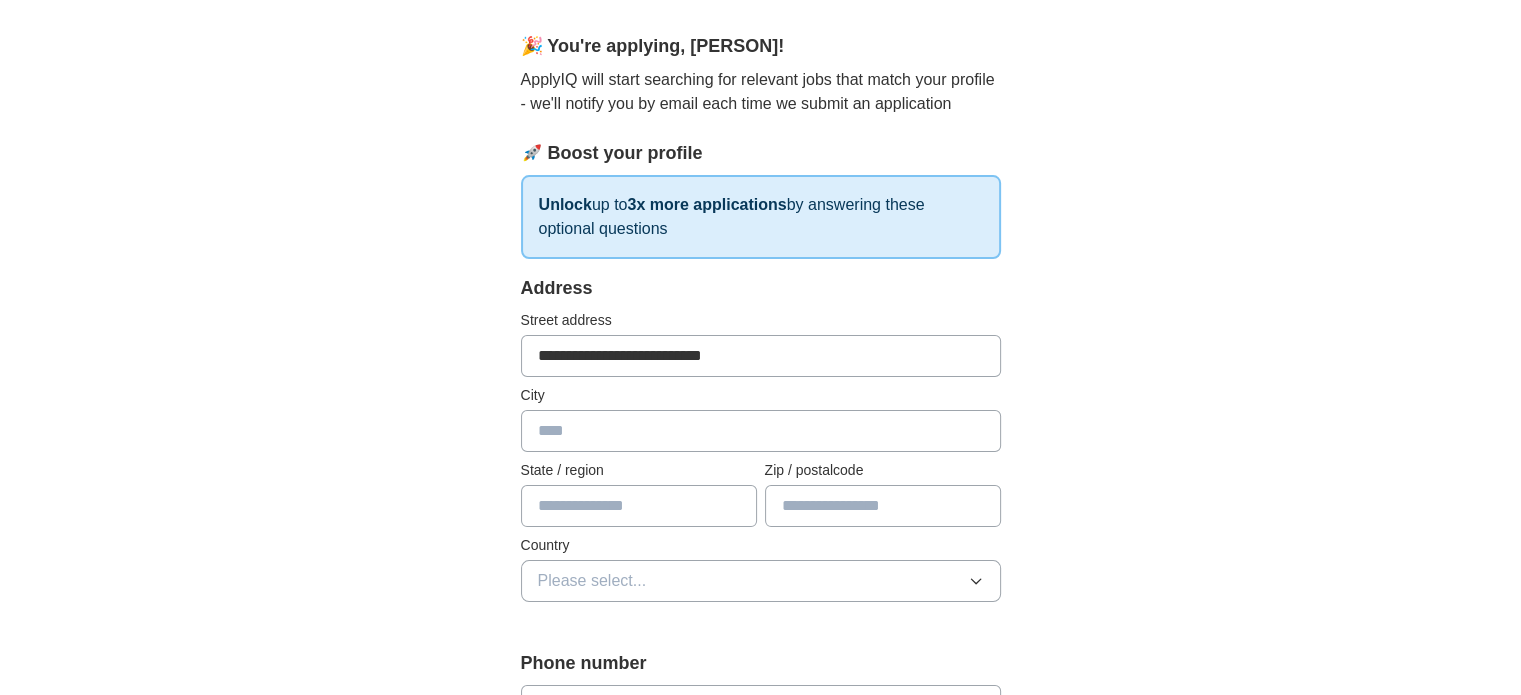 type on "**********" 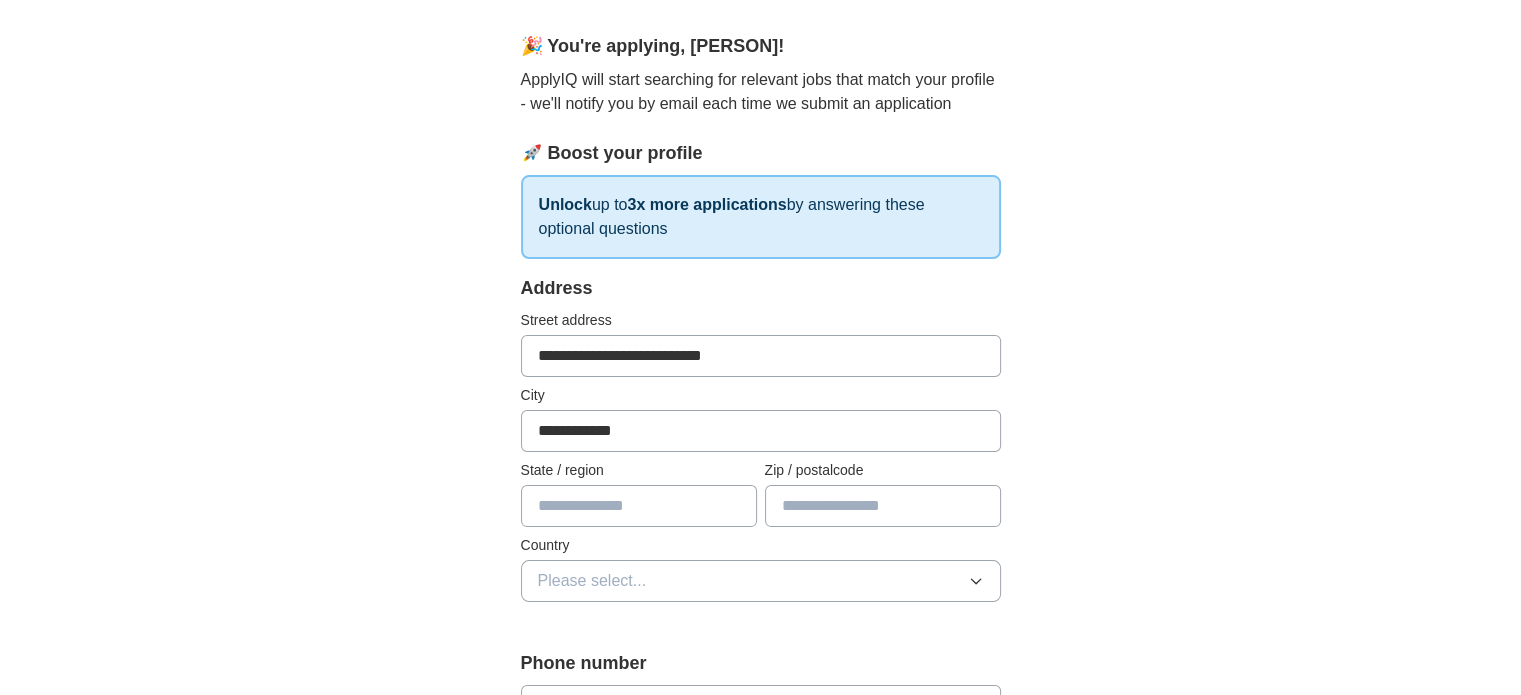 type on "**********" 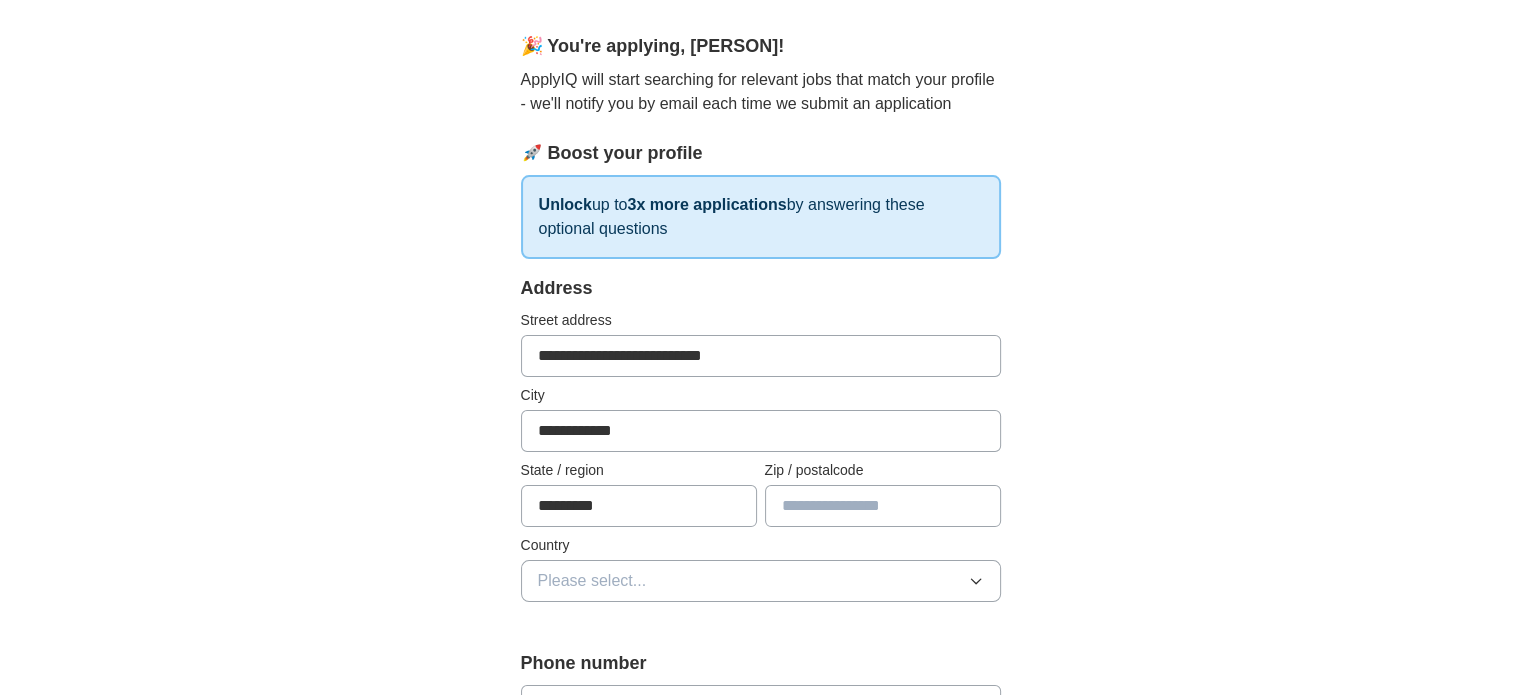 type on "*********" 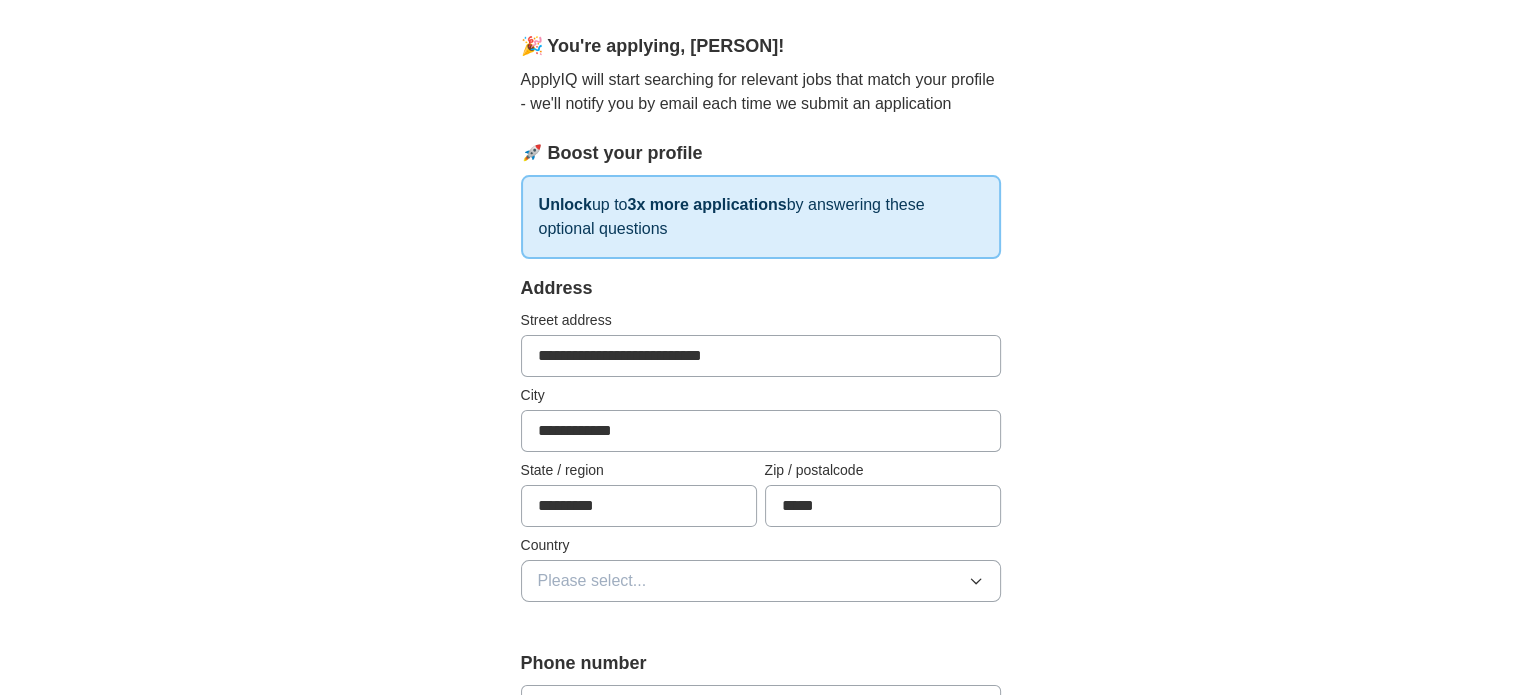 type on "*****" 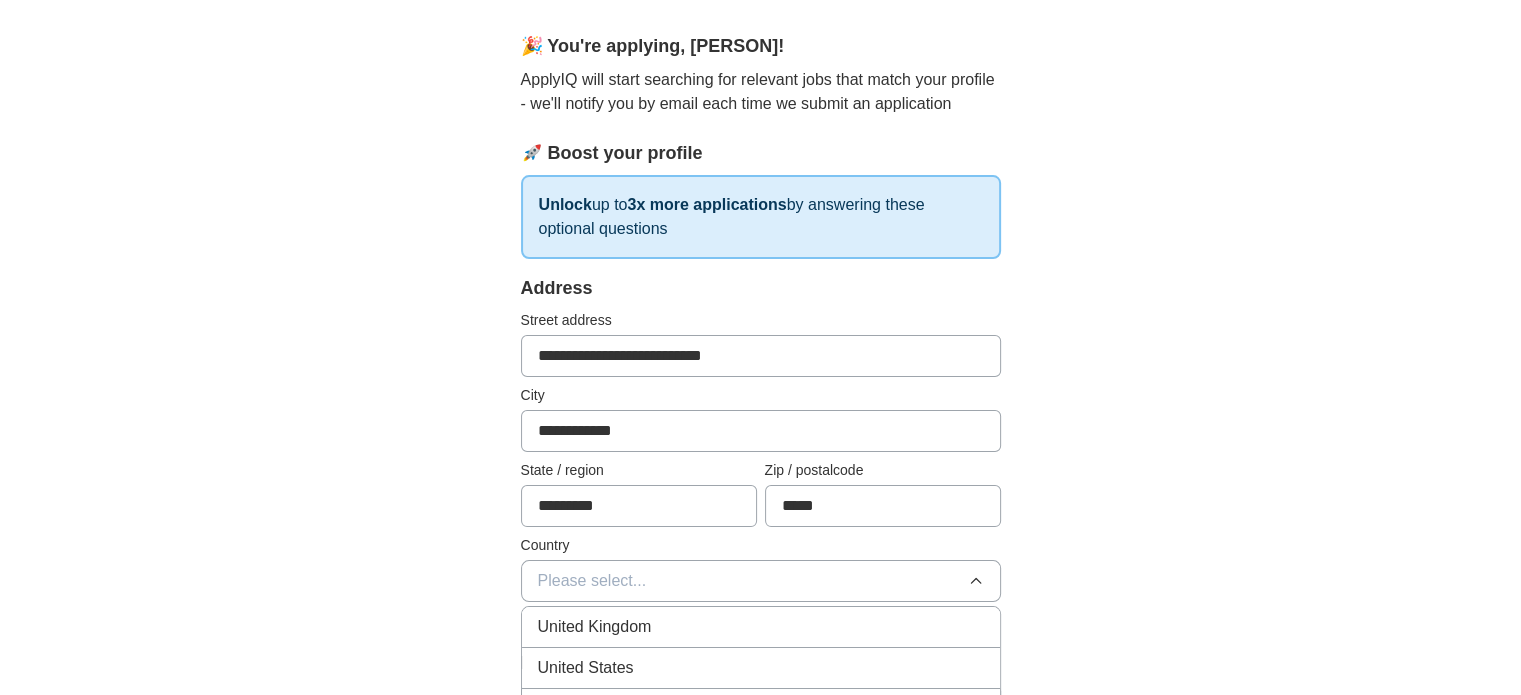 click on "United States" at bounding box center [586, 668] 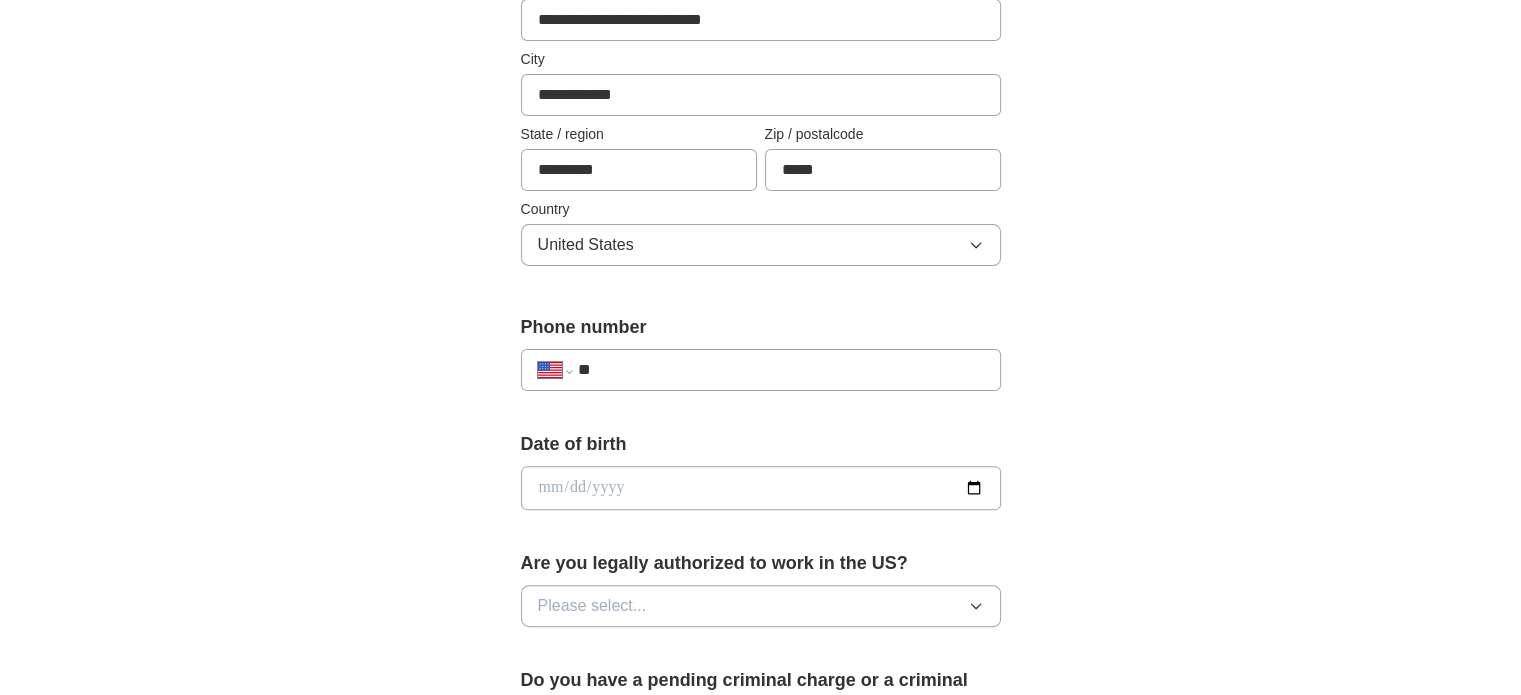 scroll, scrollTop: 496, scrollLeft: 0, axis: vertical 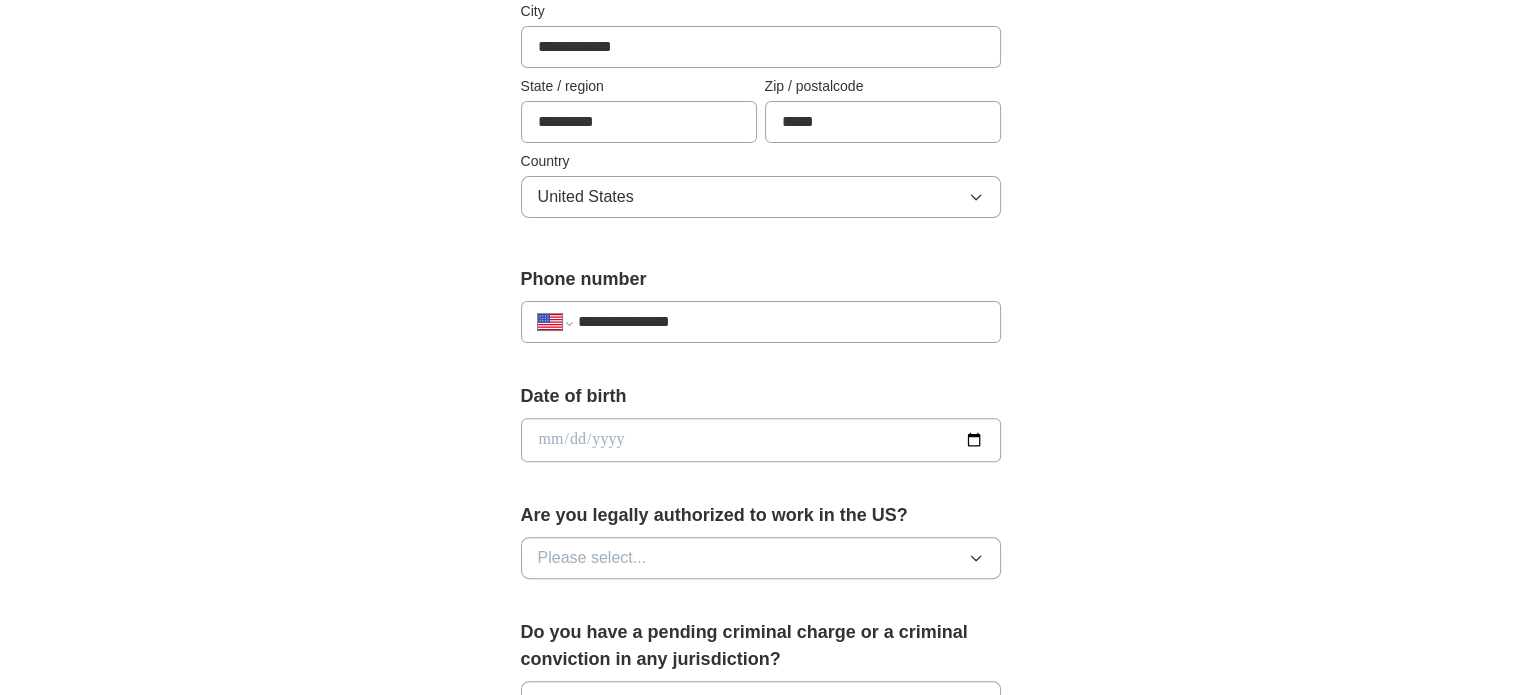 type on "**********" 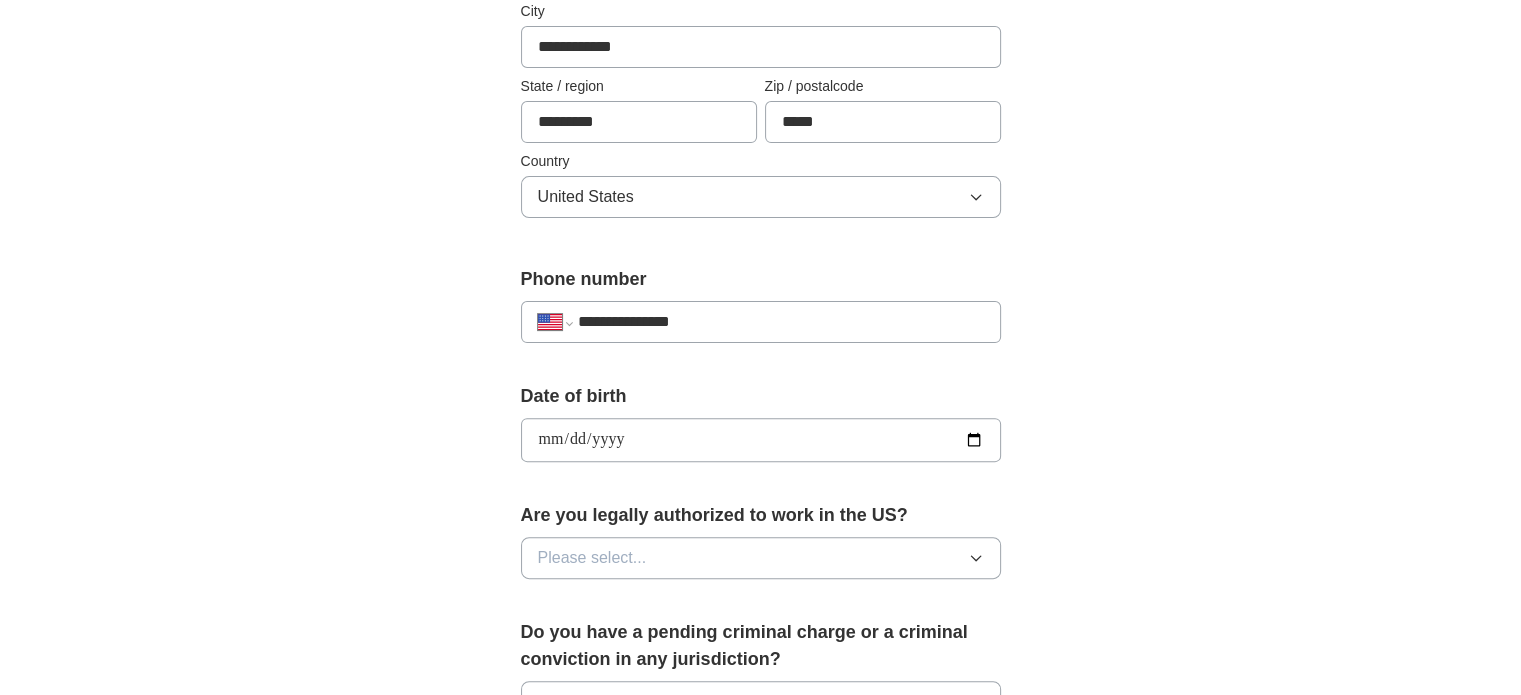 type on "**********" 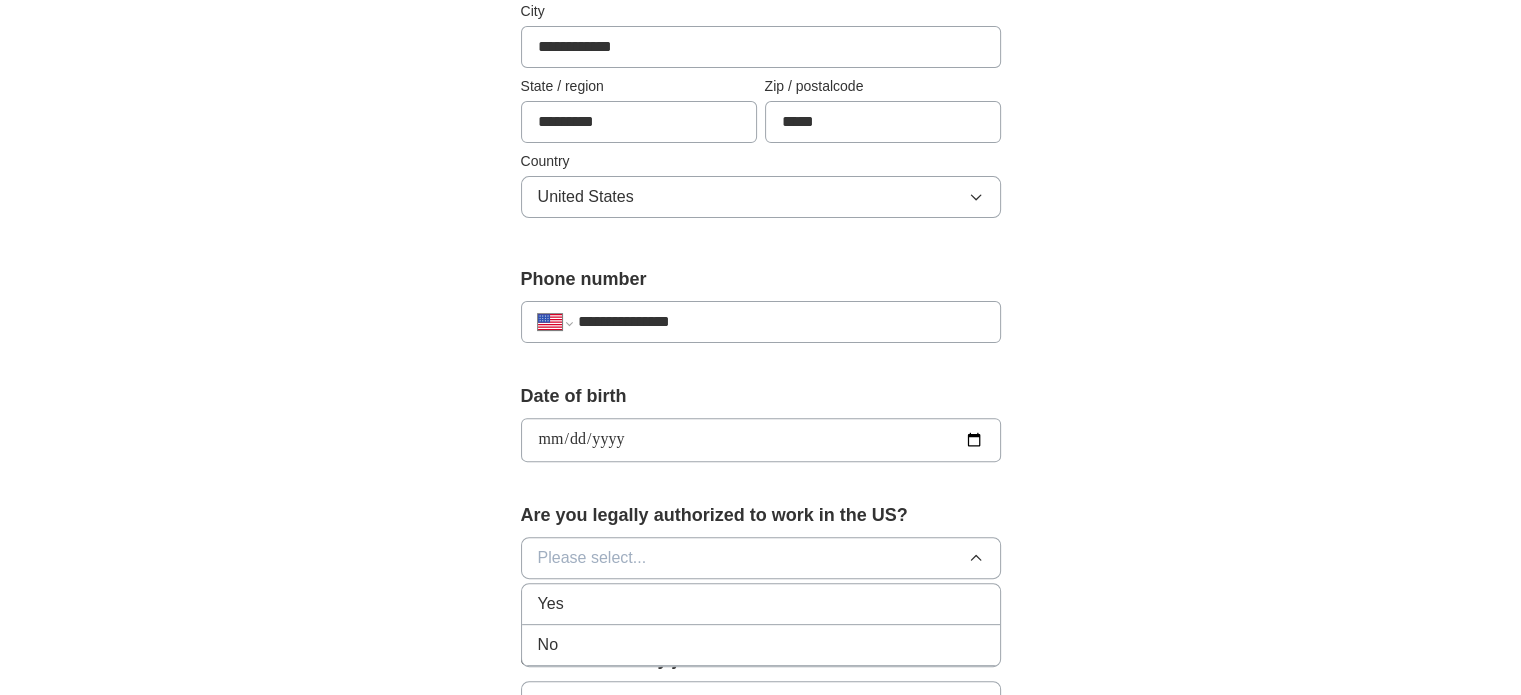 click on "Yes" at bounding box center [761, 604] 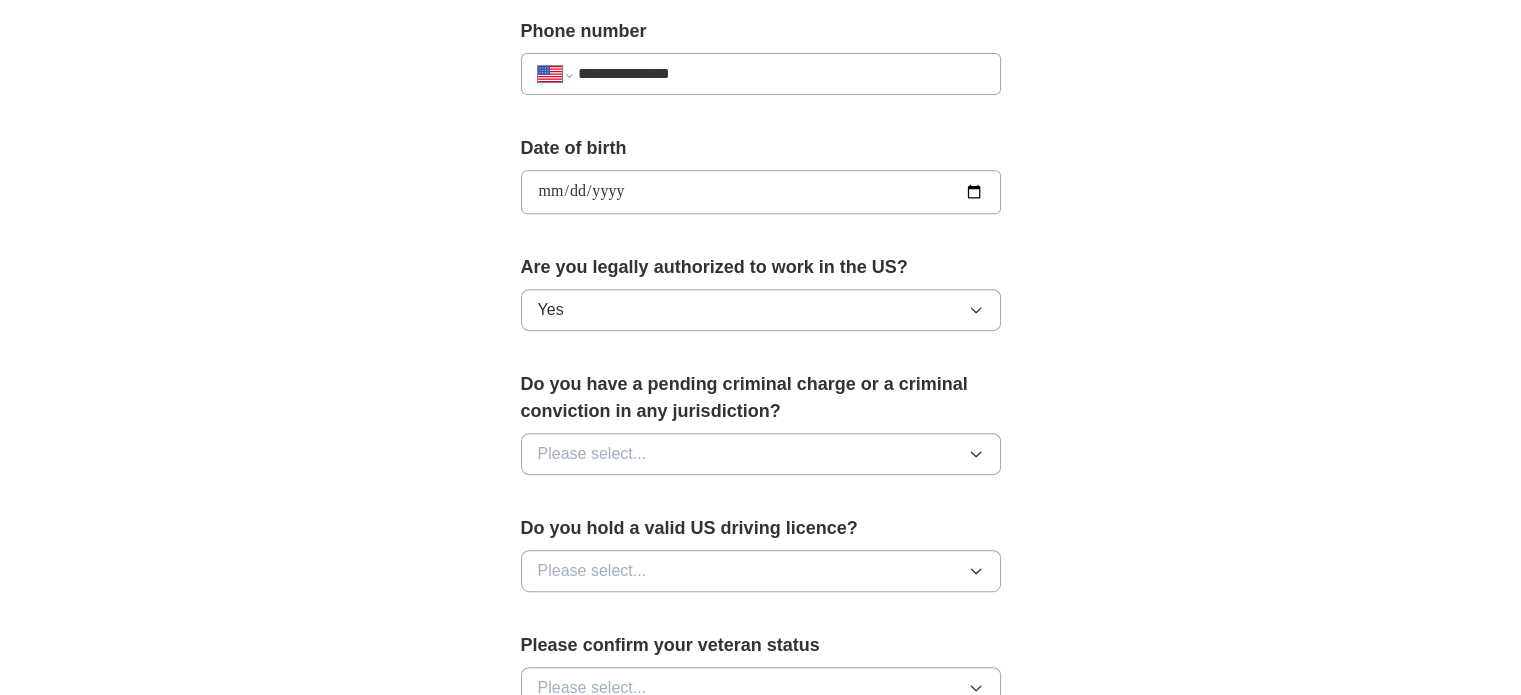 scroll, scrollTop: 792, scrollLeft: 0, axis: vertical 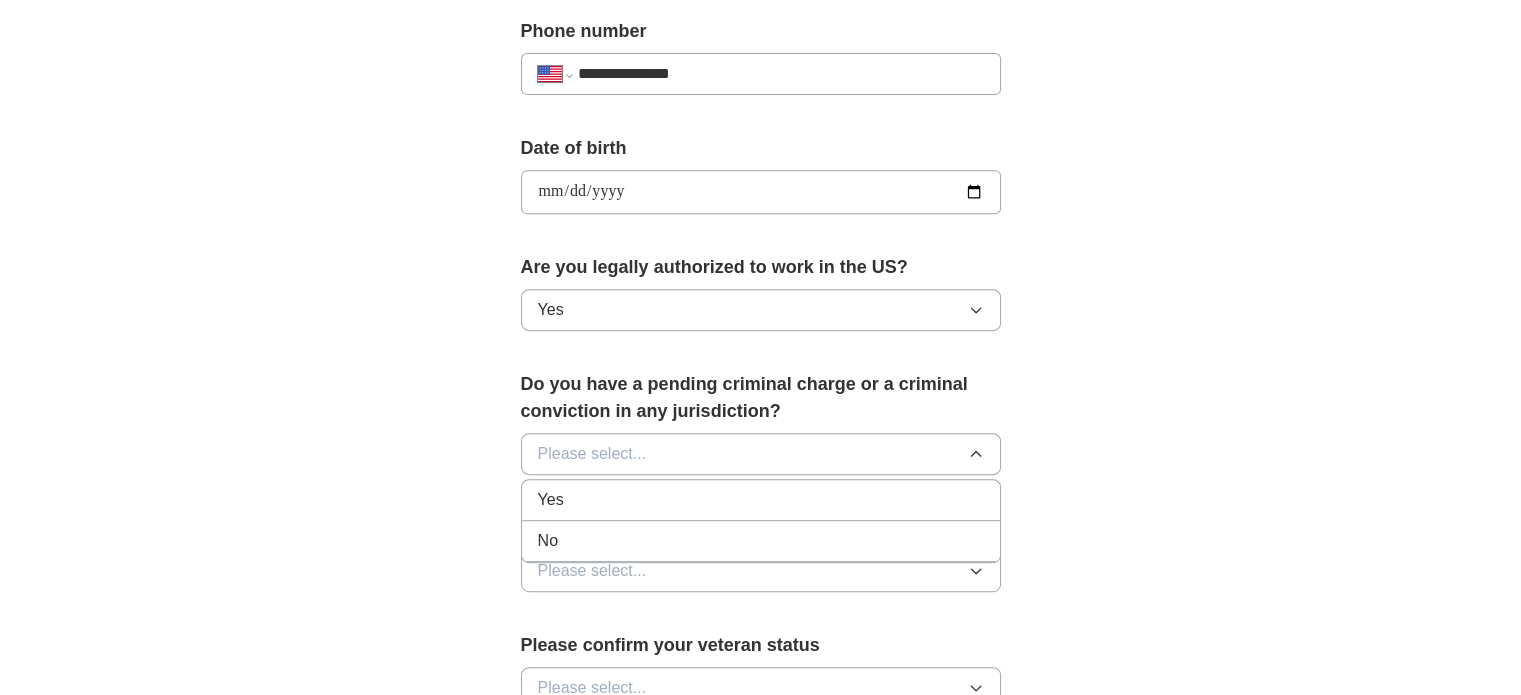 click on "No" at bounding box center (761, 541) 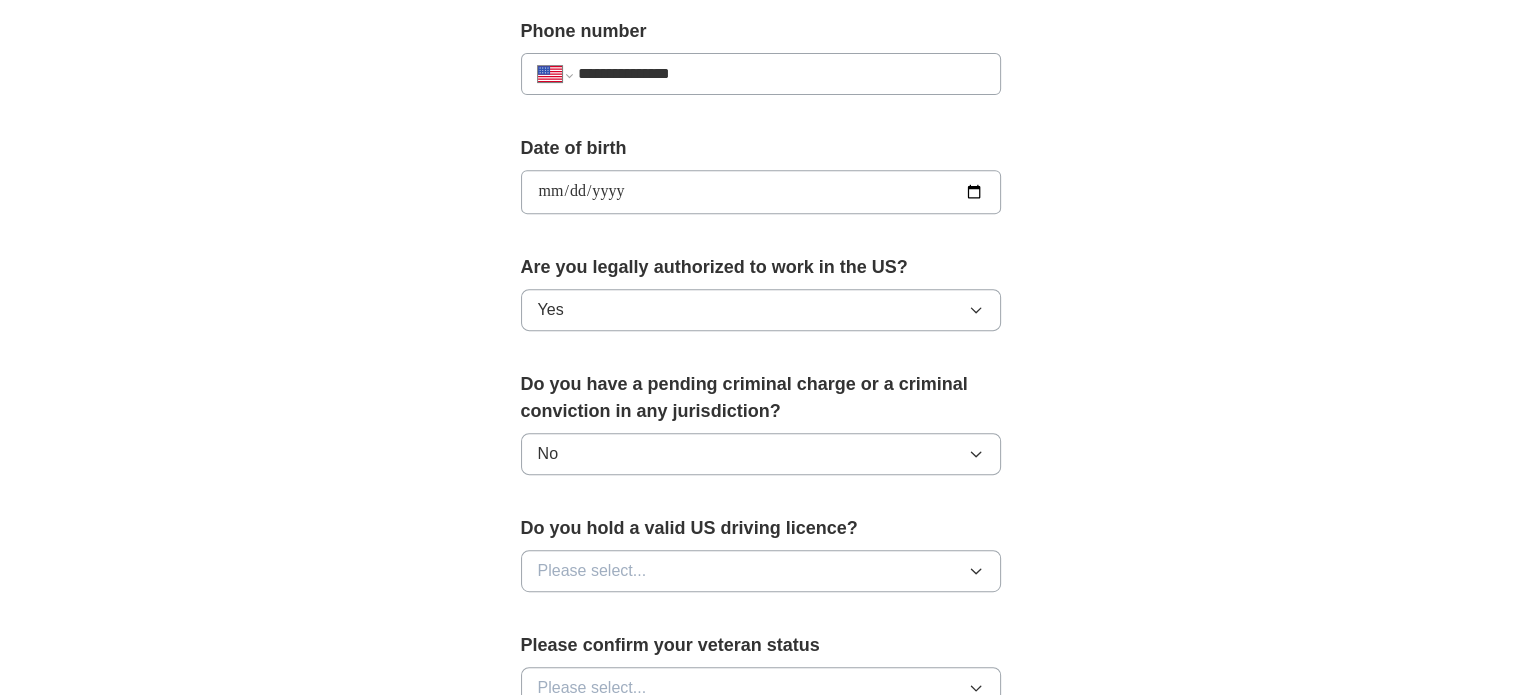 click on "Please select..." at bounding box center (761, 571) 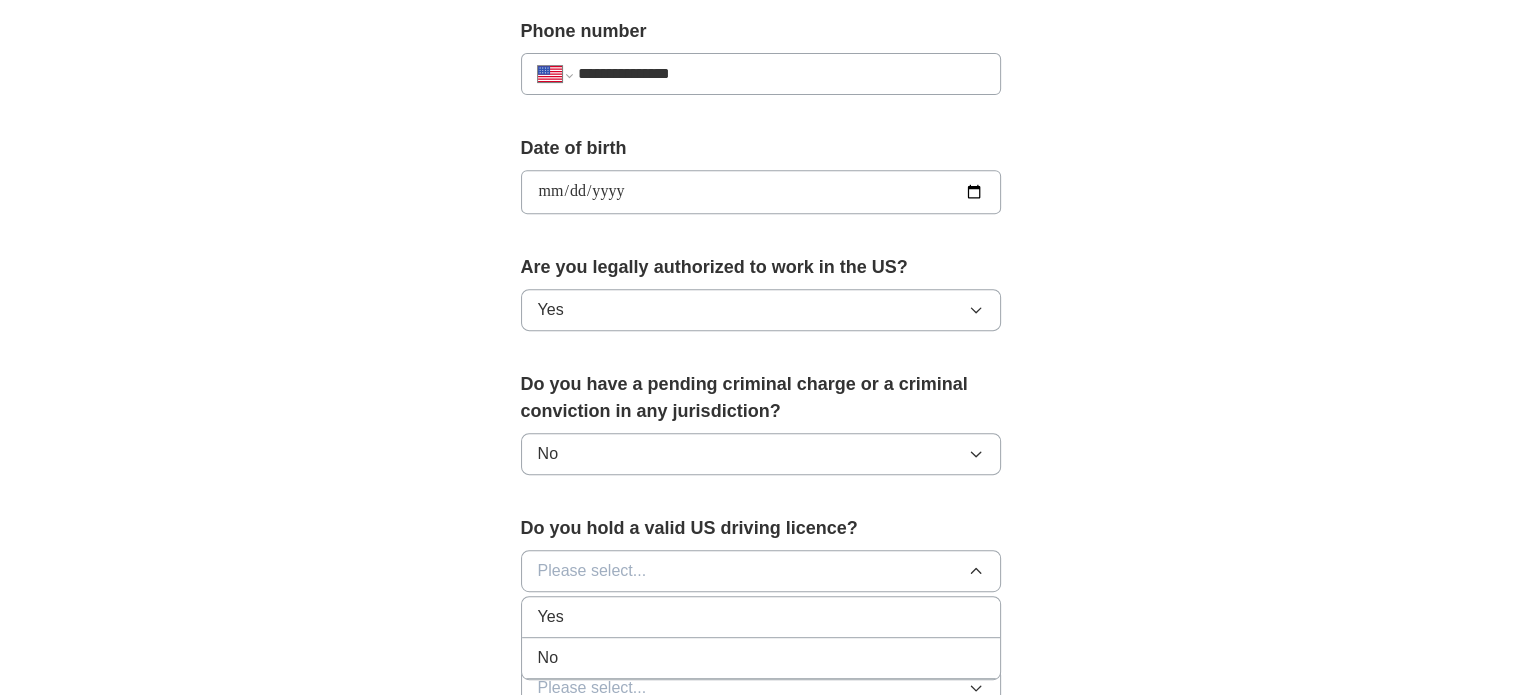 click on "Yes" at bounding box center [761, 617] 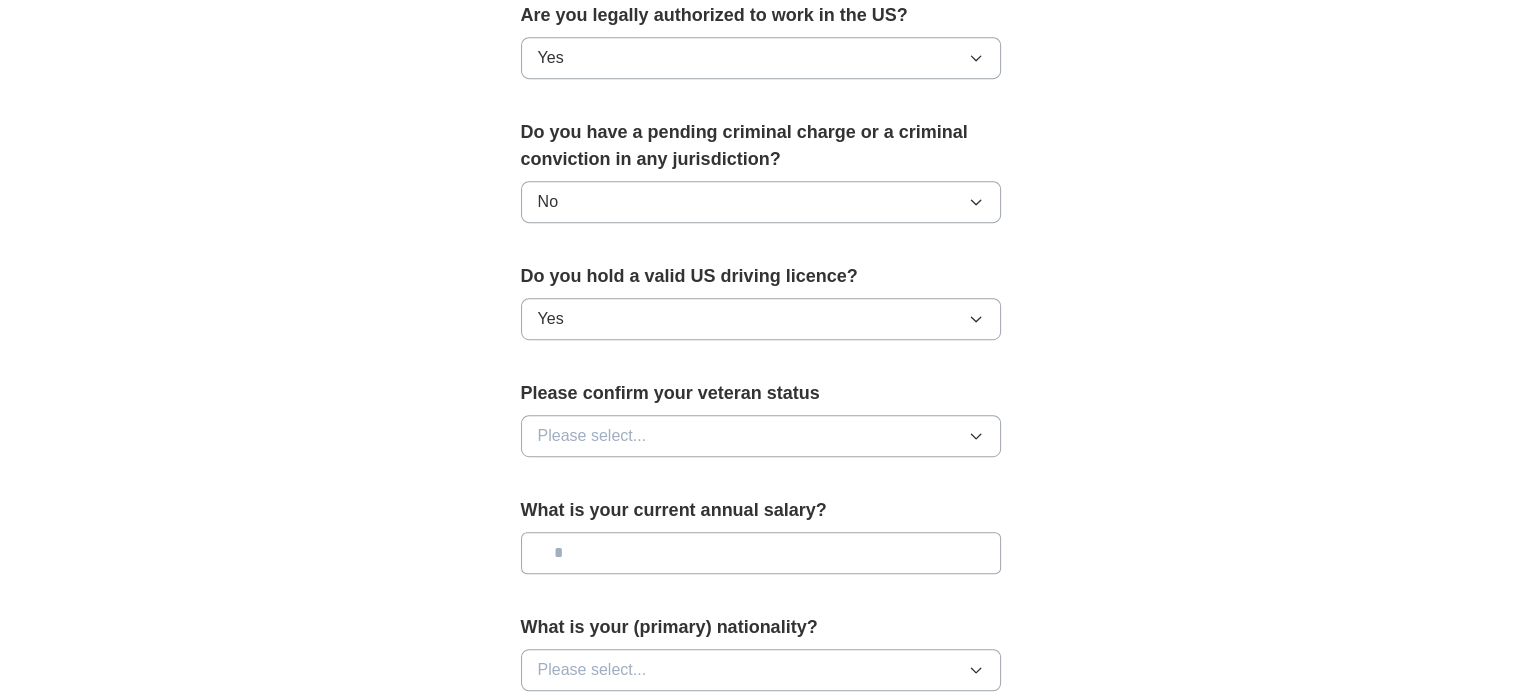 scroll, scrollTop: 1051, scrollLeft: 0, axis: vertical 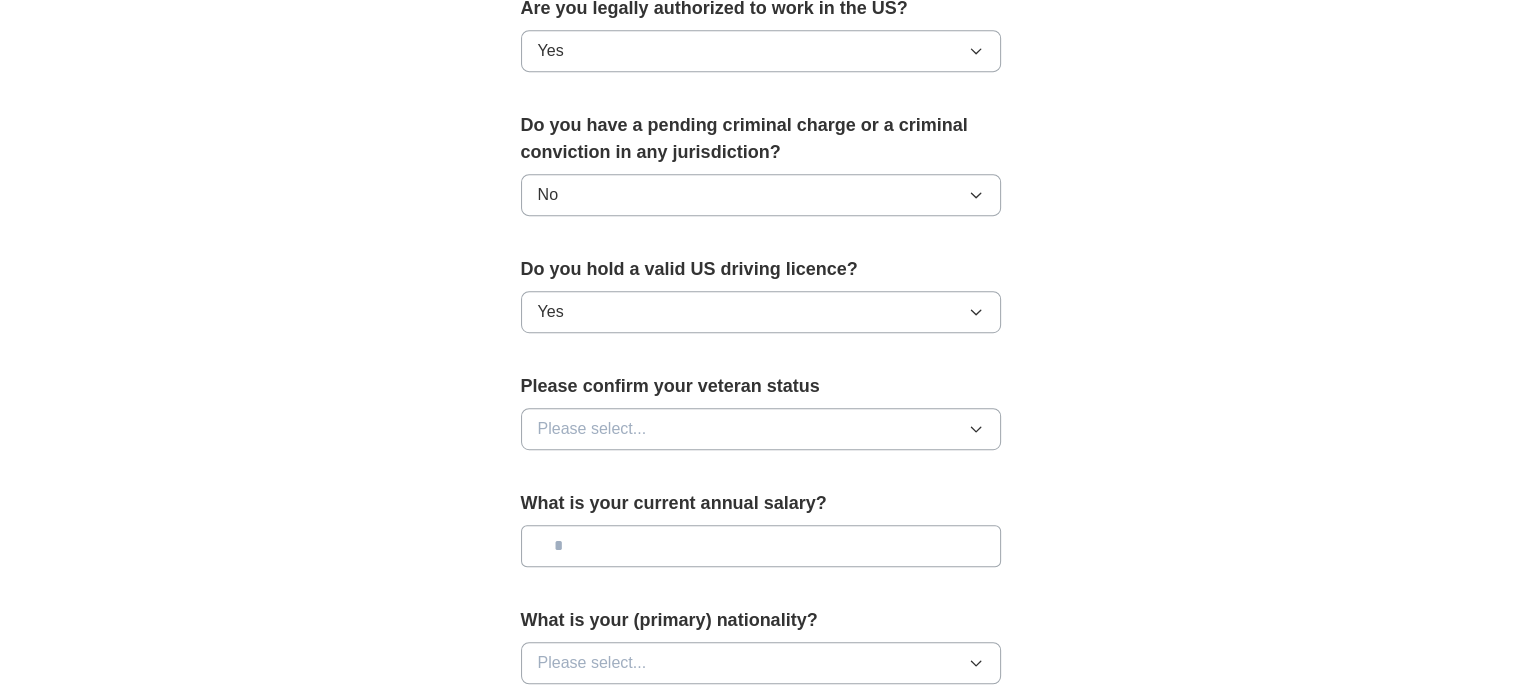 click on "Please select..." at bounding box center [761, 429] 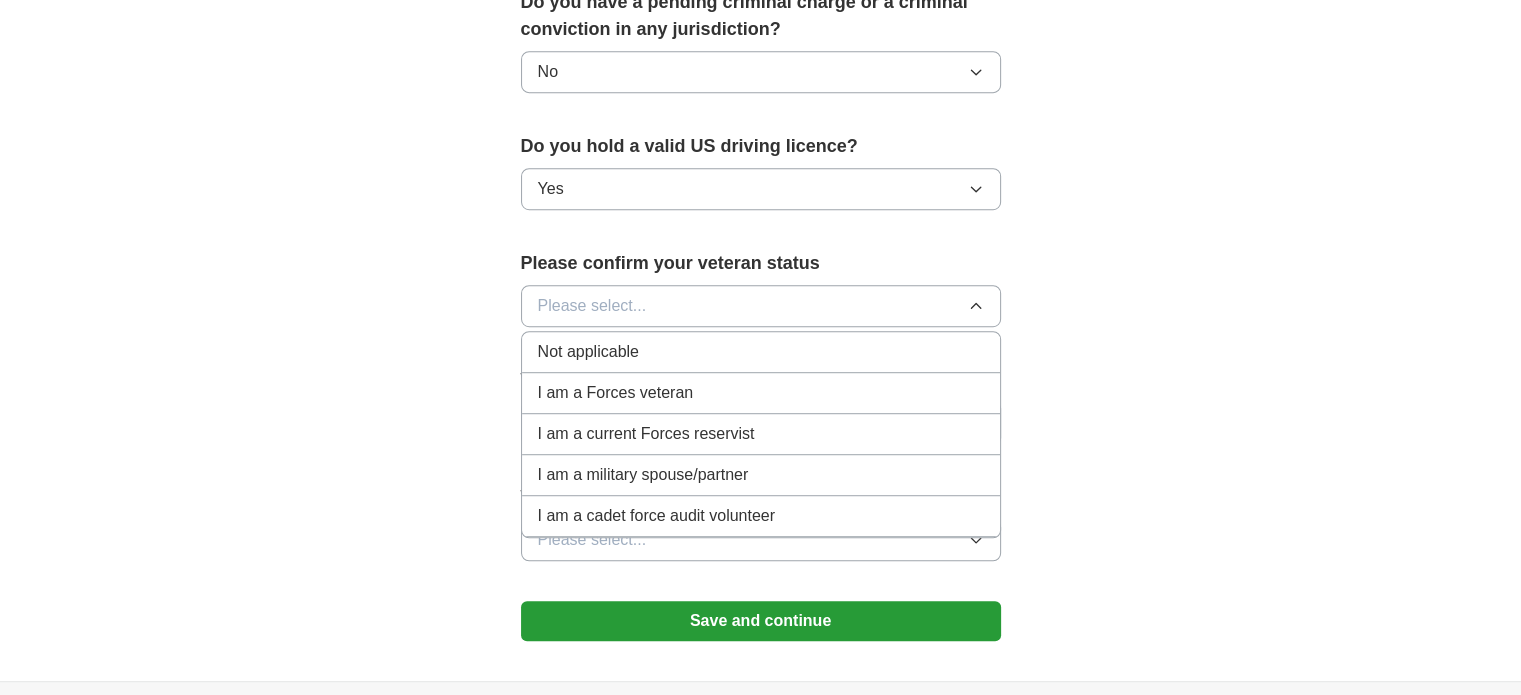 scroll, scrollTop: 1175, scrollLeft: 0, axis: vertical 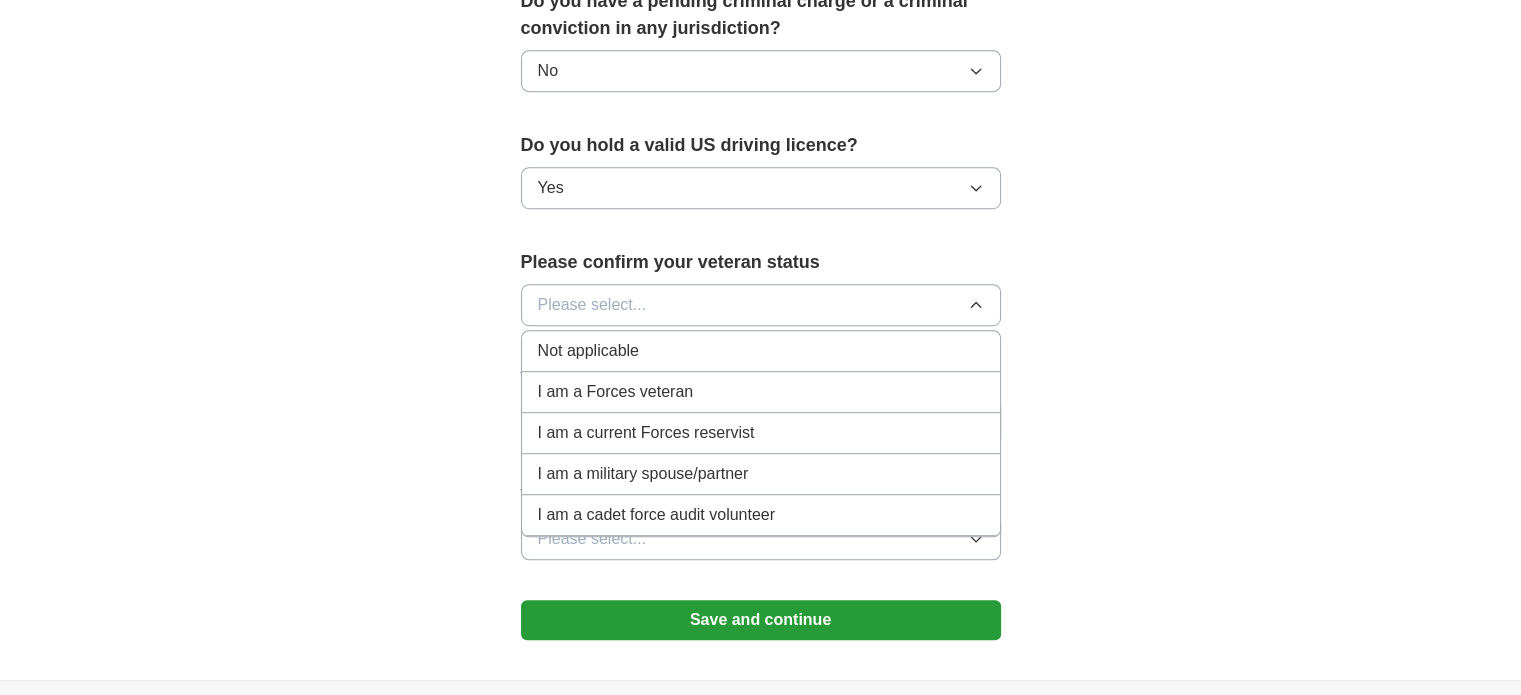 click on "Not applicable" at bounding box center [761, 351] 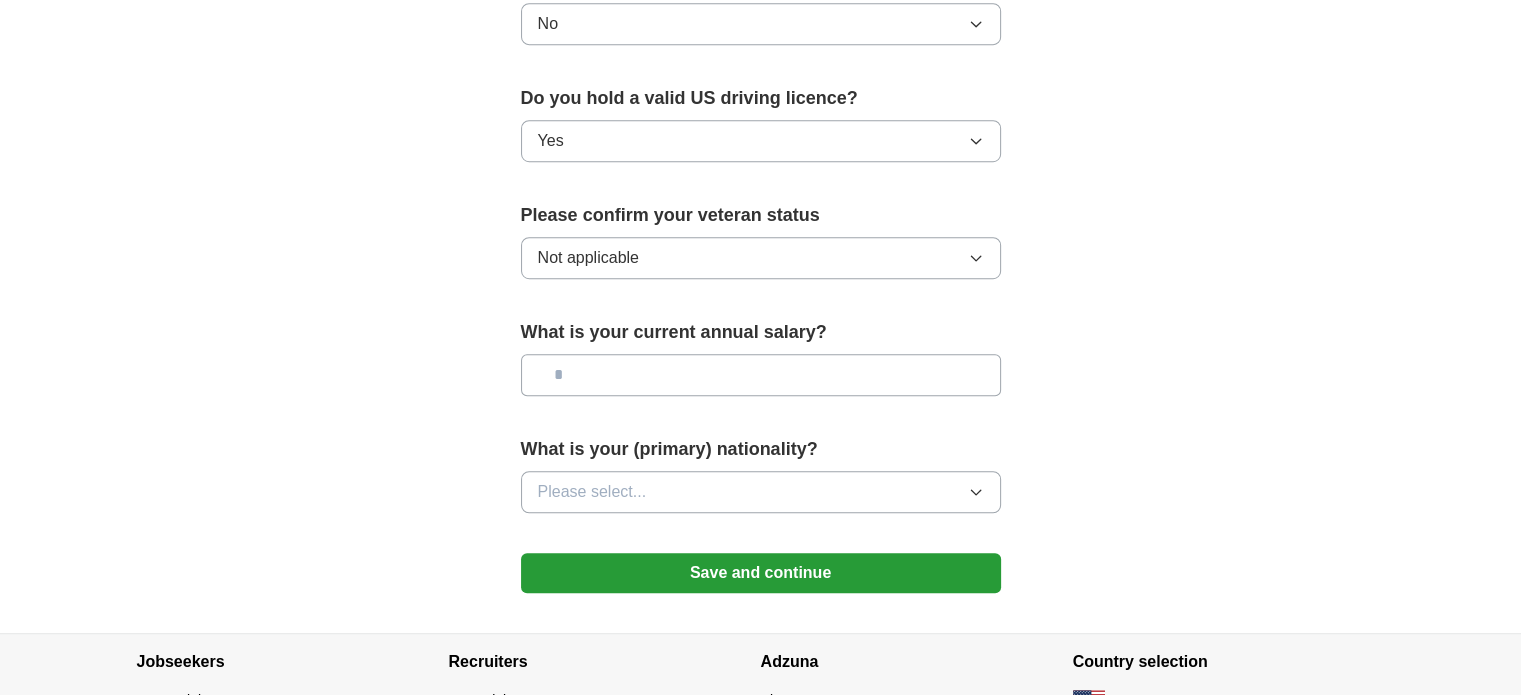 scroll, scrollTop: 1223, scrollLeft: 0, axis: vertical 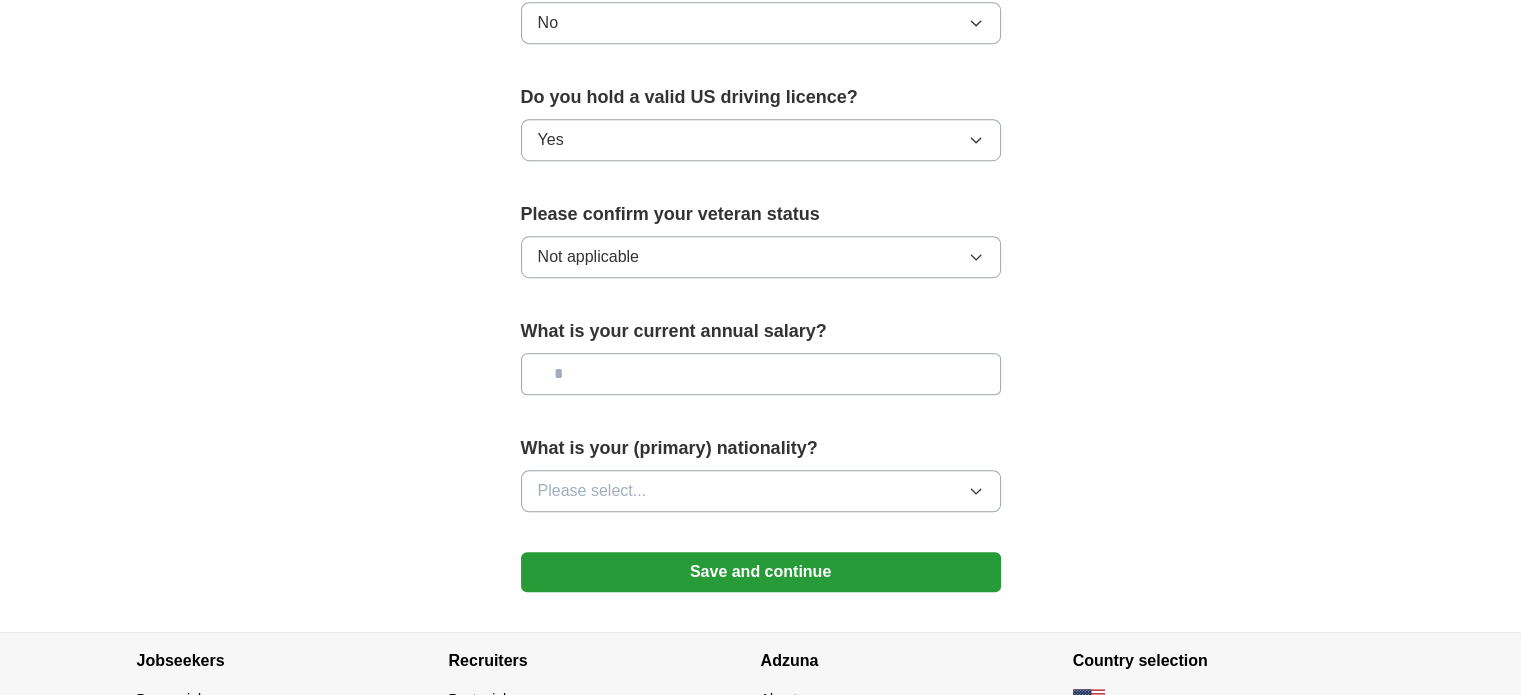 click at bounding box center (761, 374) 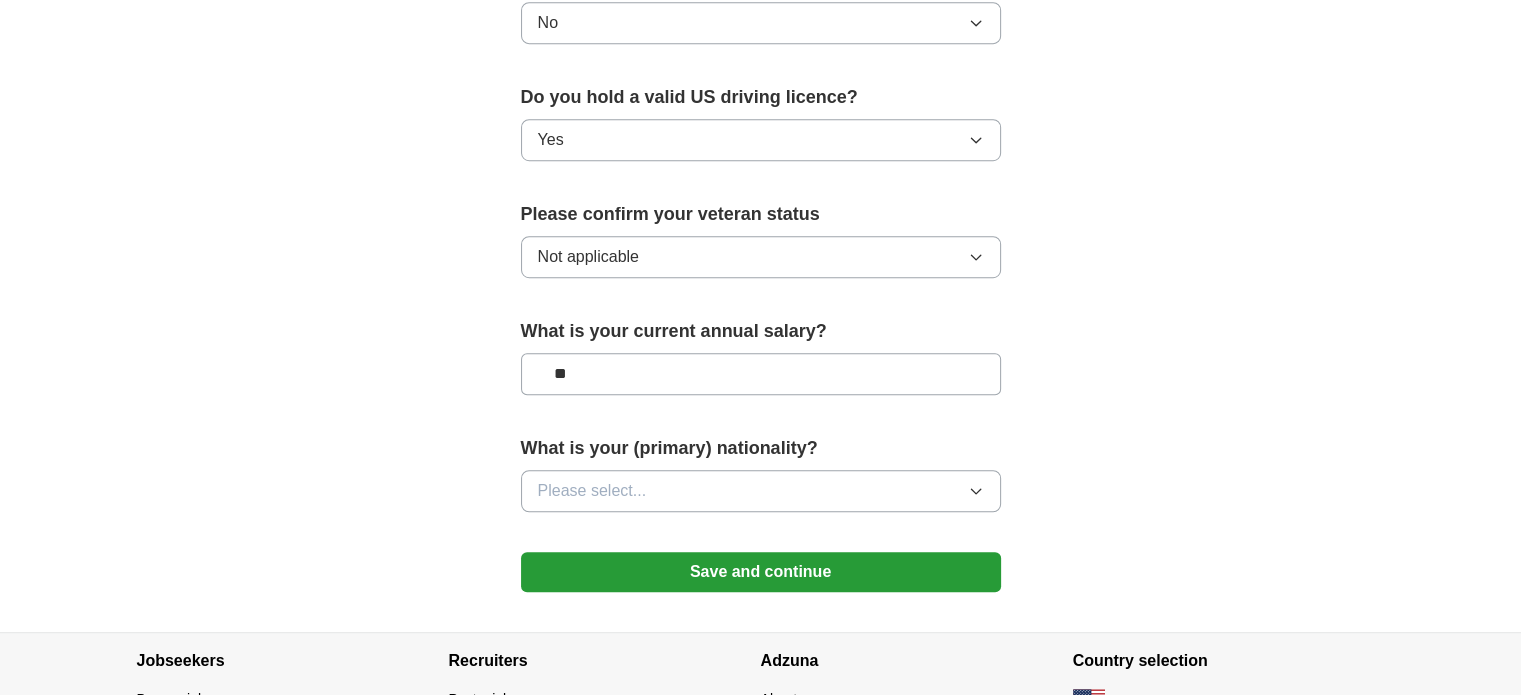 type on "**" 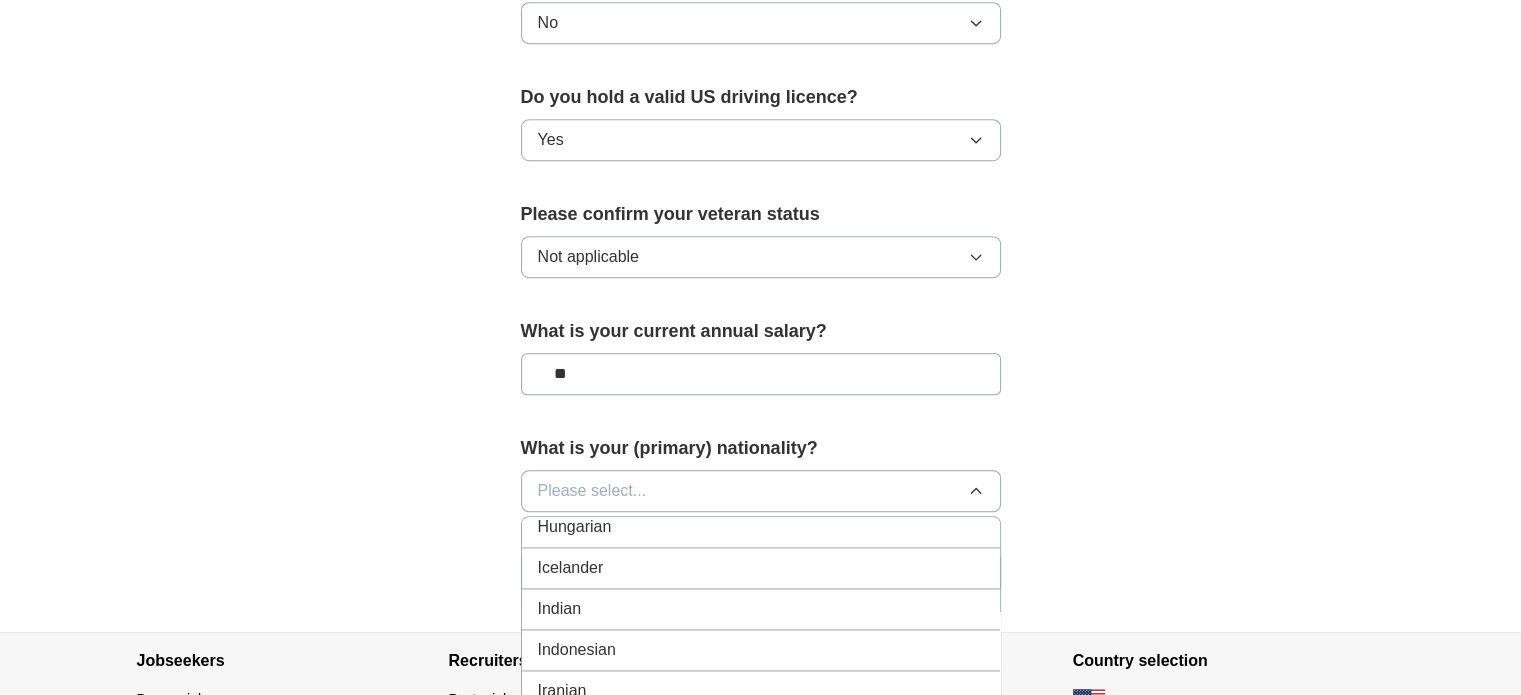 scroll, scrollTop: 3244, scrollLeft: 0, axis: vertical 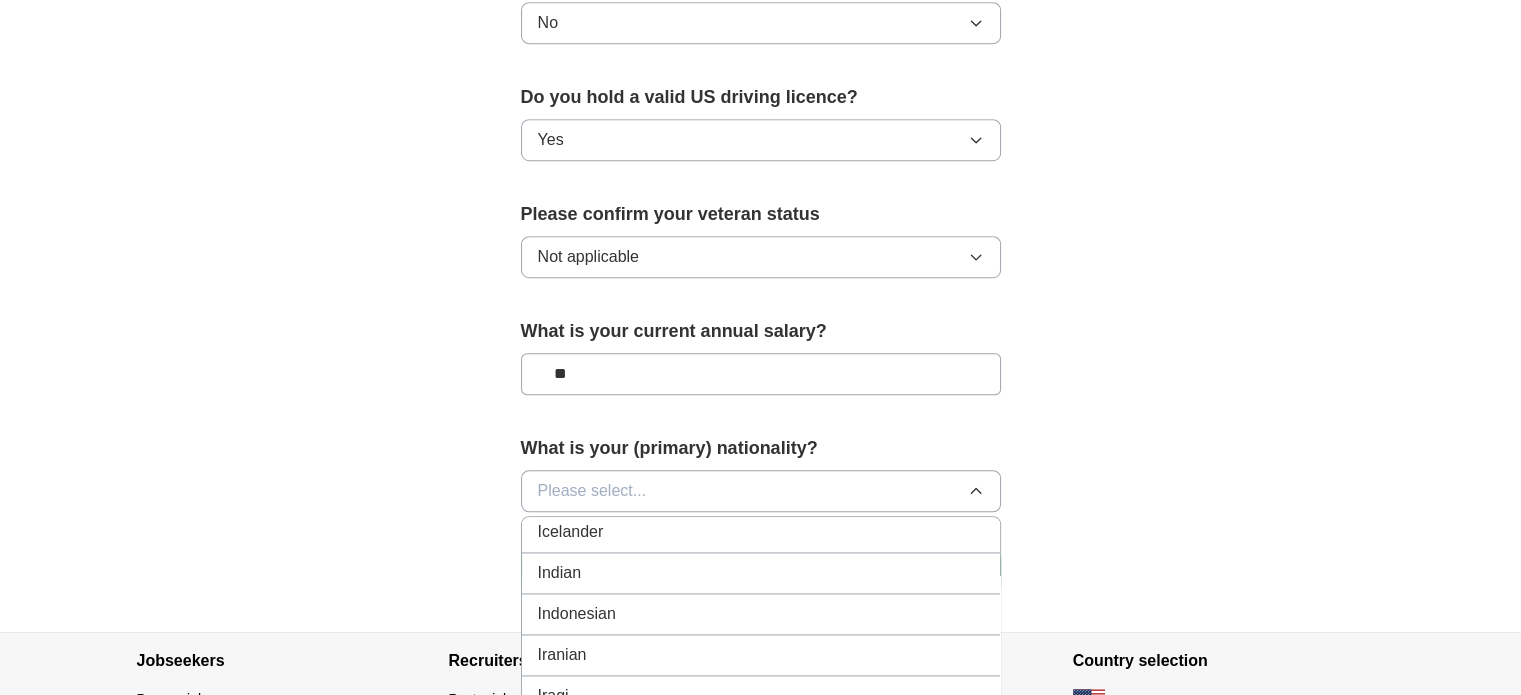 click on "Indian" at bounding box center (761, 573) 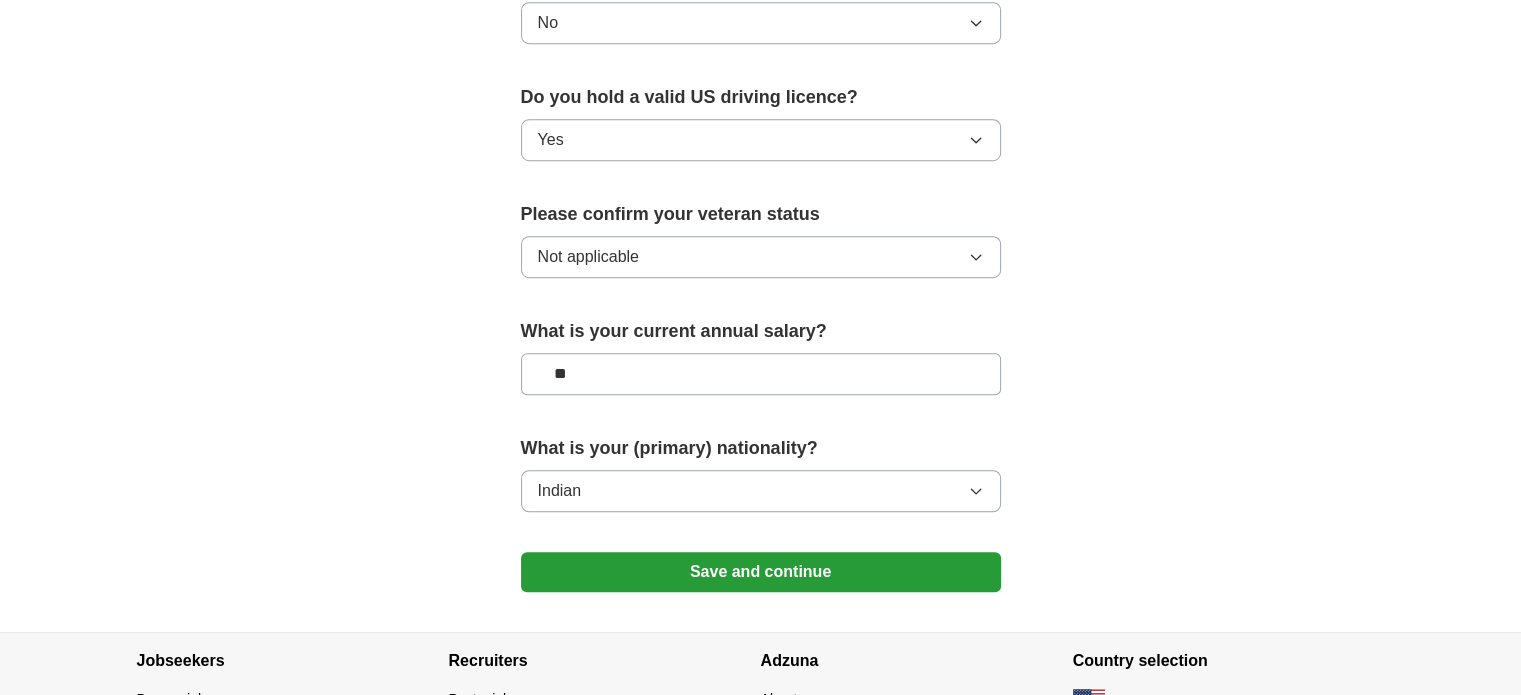 click on "Save and continue" at bounding box center [761, 572] 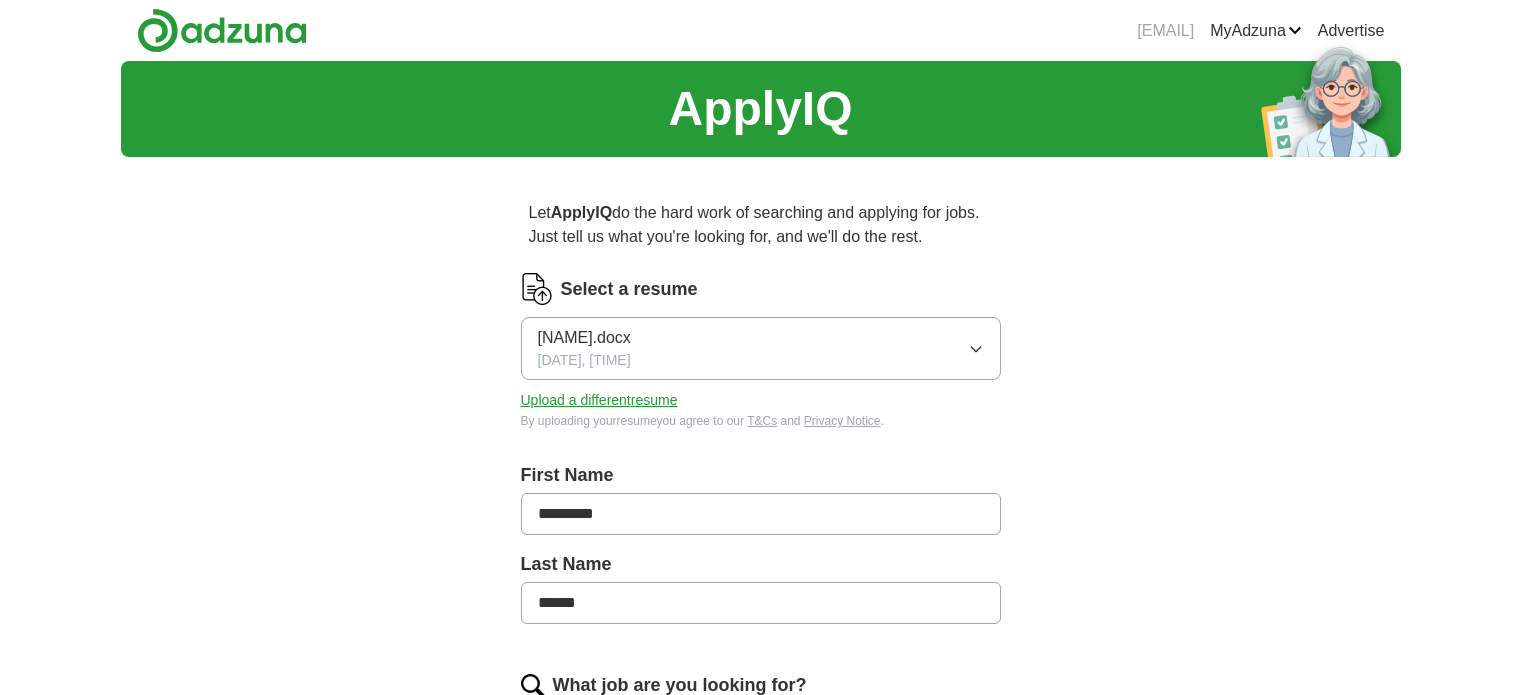 scroll, scrollTop: 0, scrollLeft: 0, axis: both 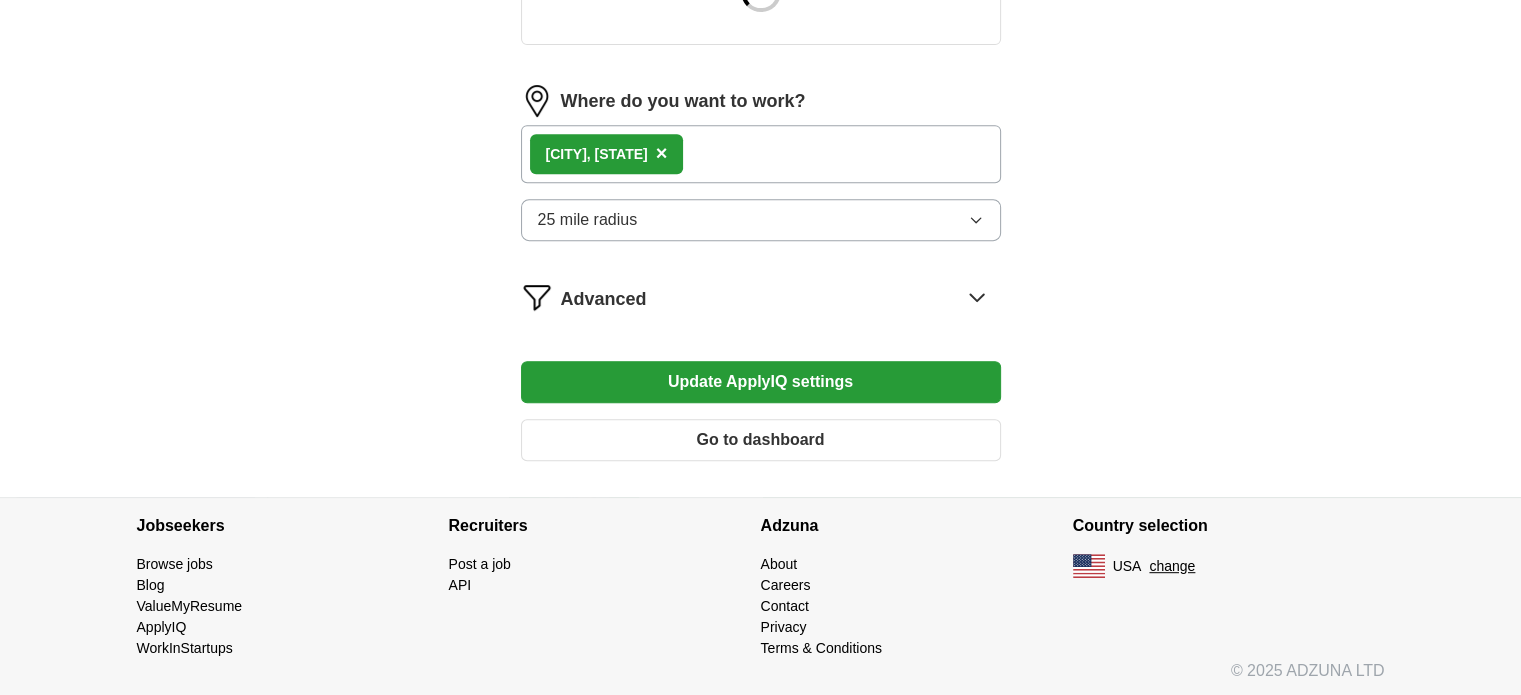 click on "[CITY], [STATE] ×" at bounding box center [761, 154] 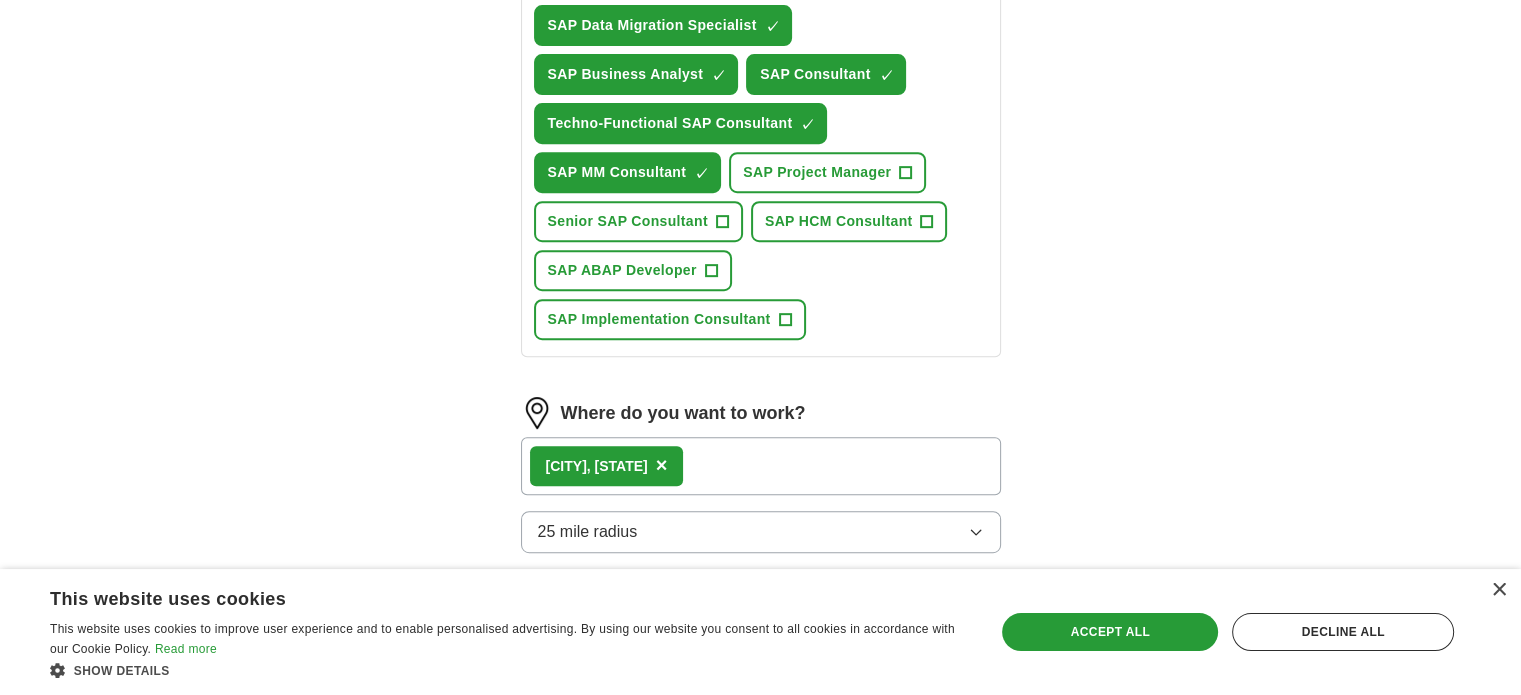 click on "[CITY], [STATE] ×" at bounding box center [761, 466] 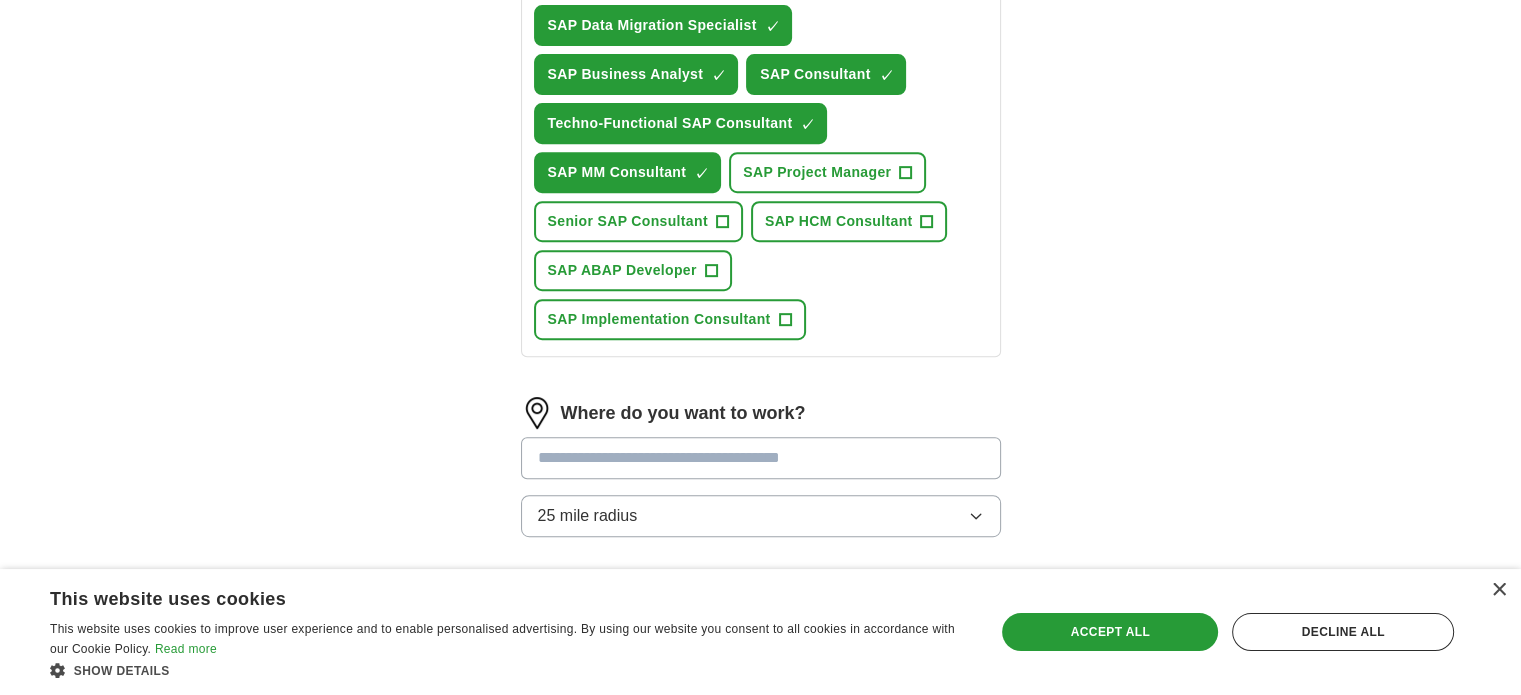 click at bounding box center (761, 458) 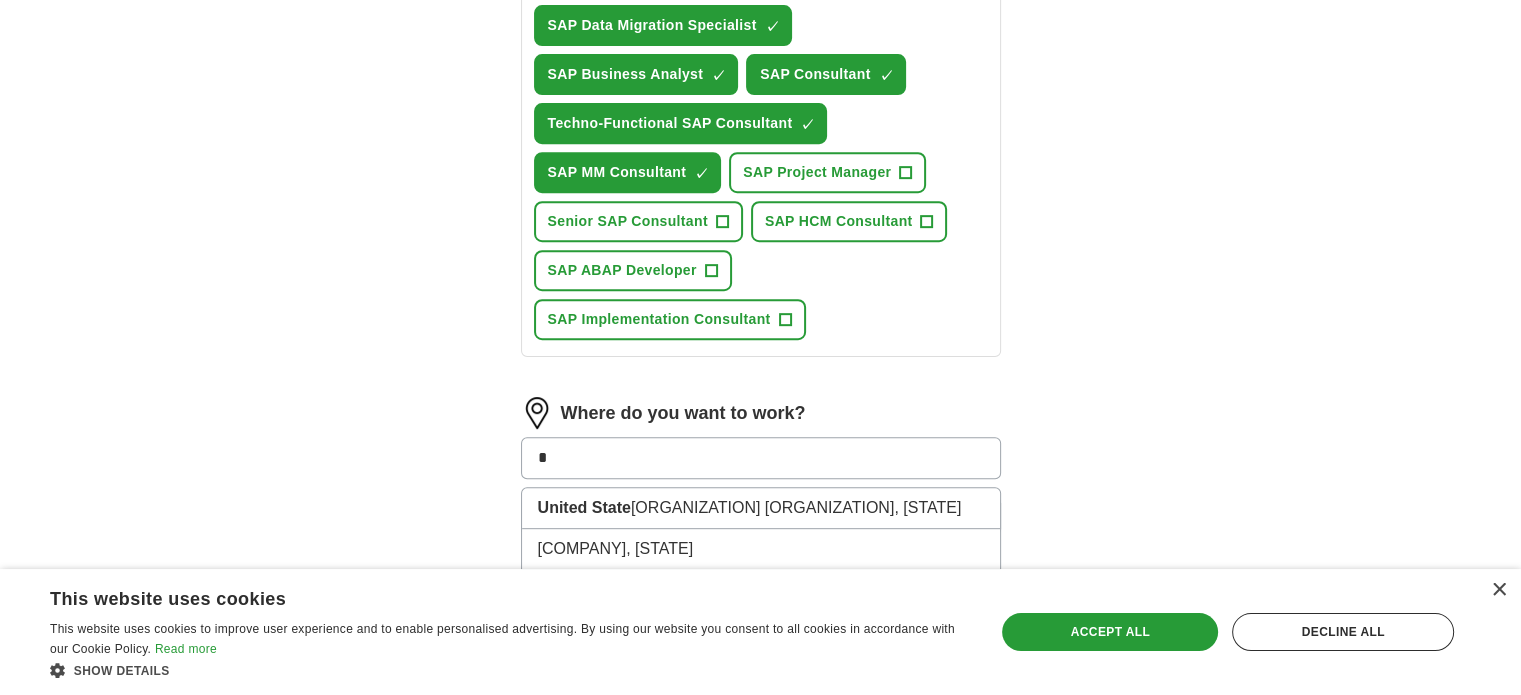 type on "*" 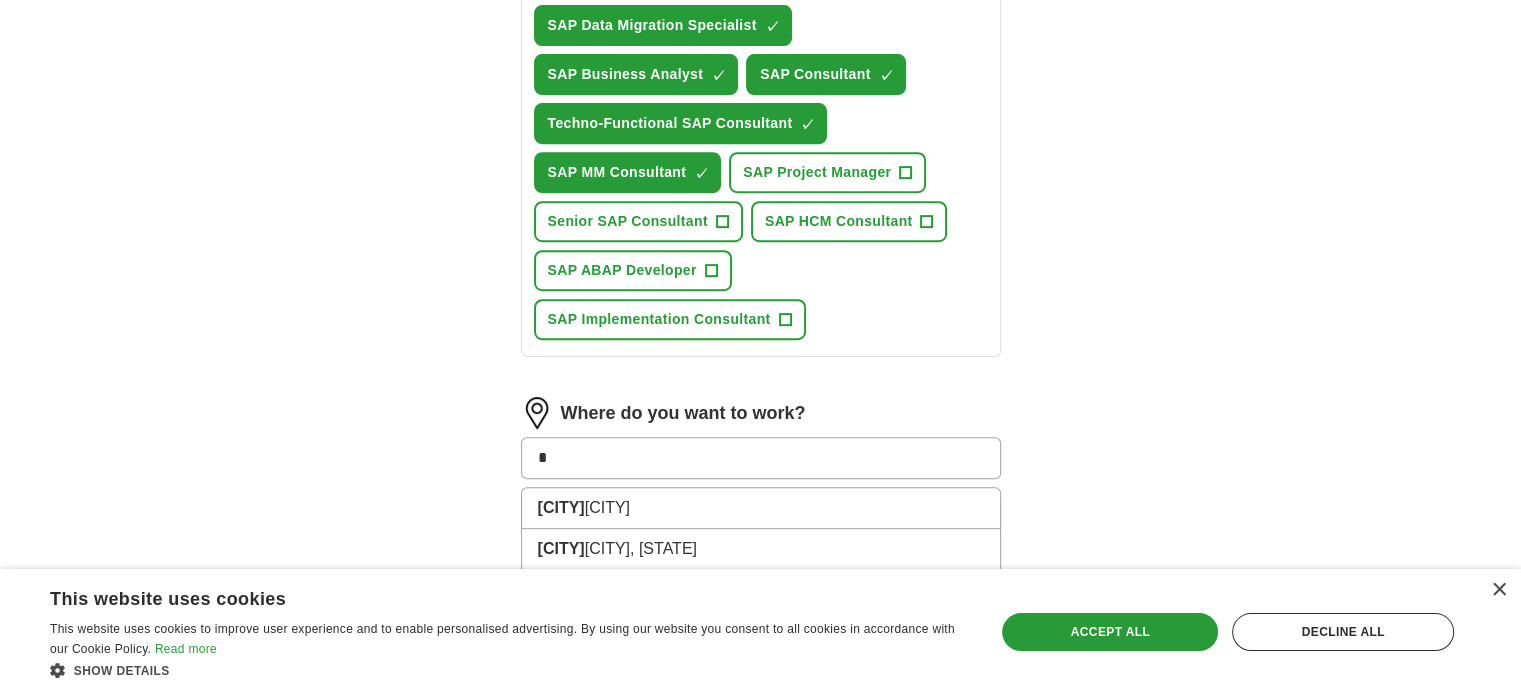 type on "*" 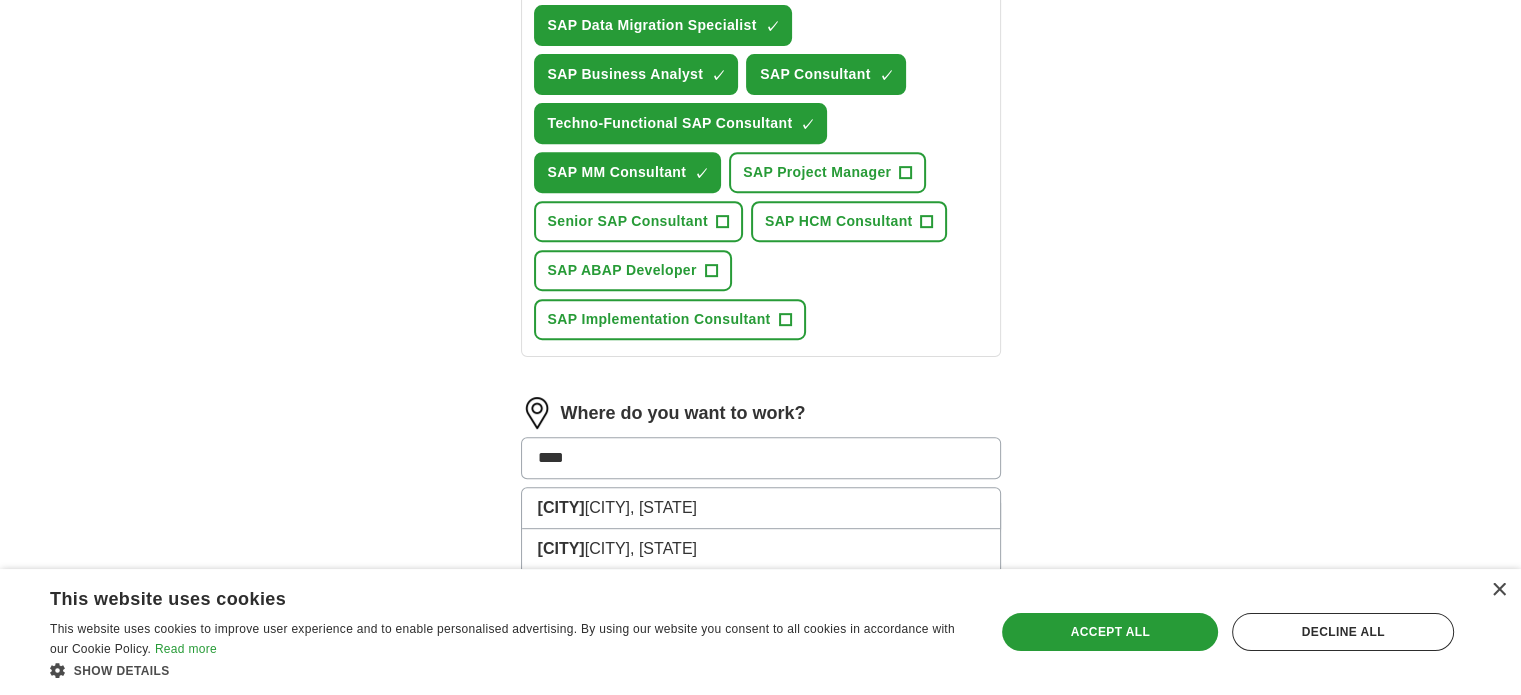 type on "*****" 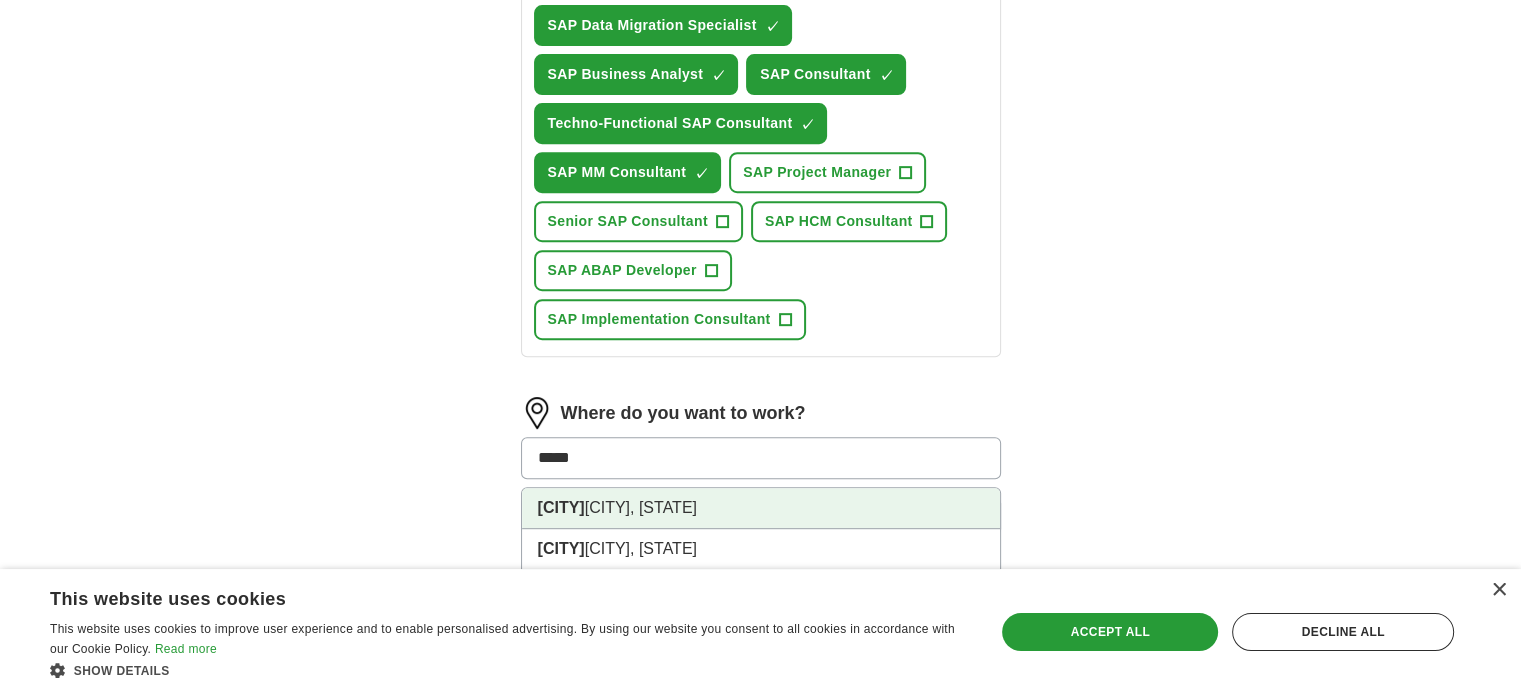 click on "[CITY], [STATE]" at bounding box center [761, 508] 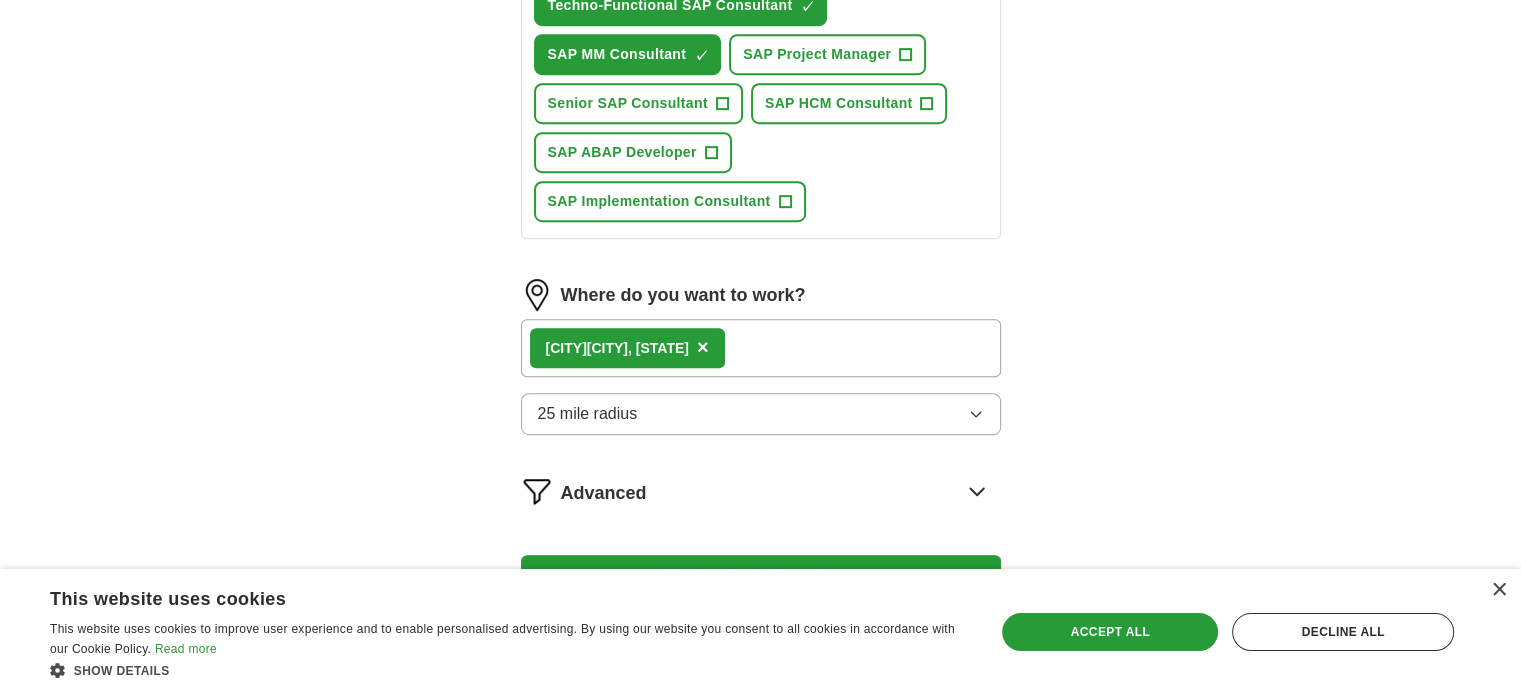 scroll, scrollTop: 967, scrollLeft: 0, axis: vertical 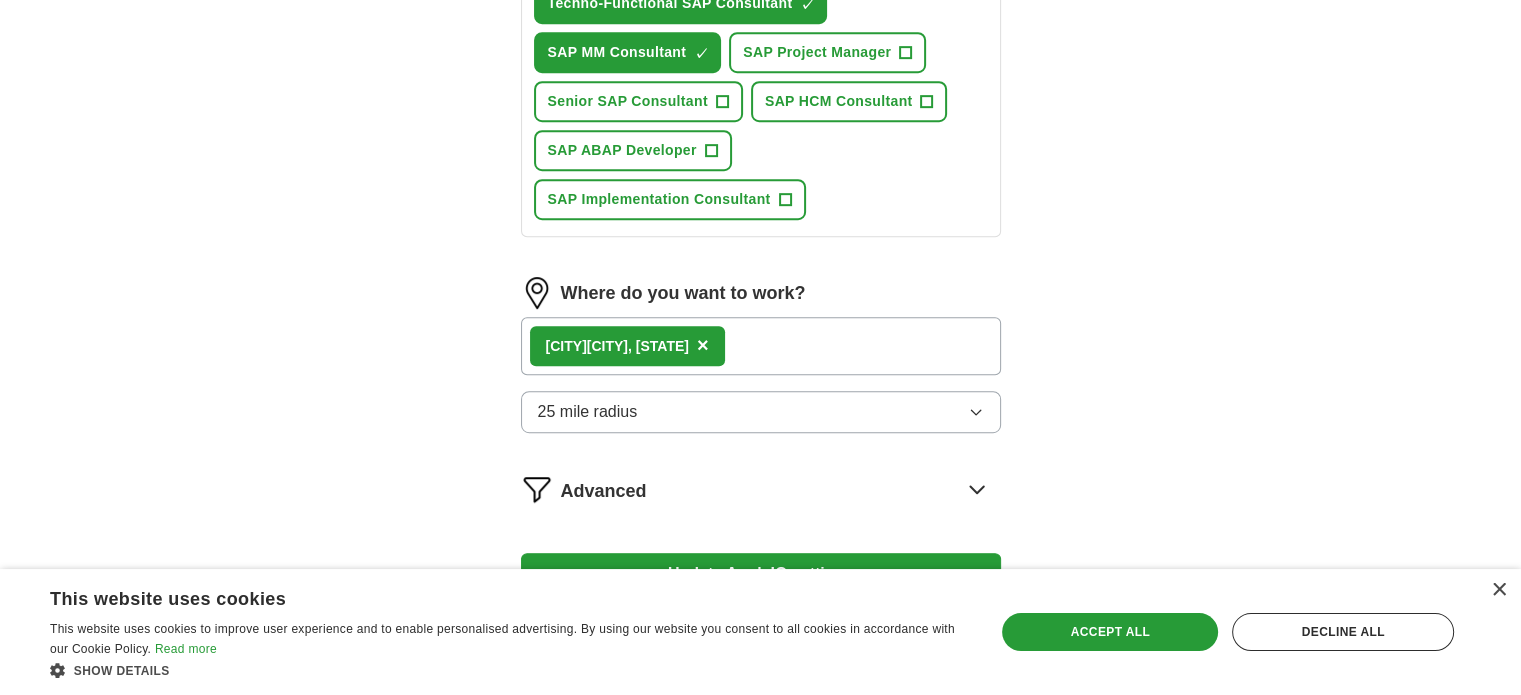 click 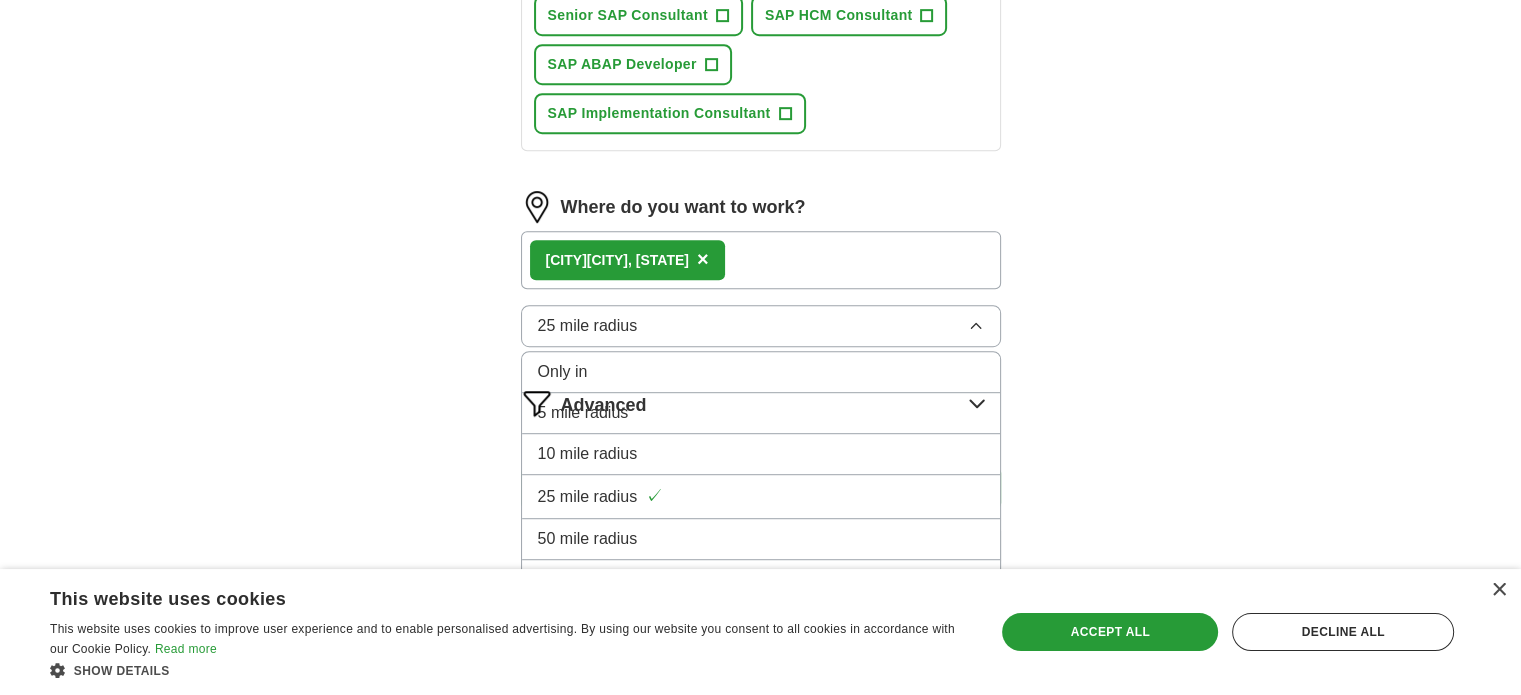scroll, scrollTop: 1054, scrollLeft: 0, axis: vertical 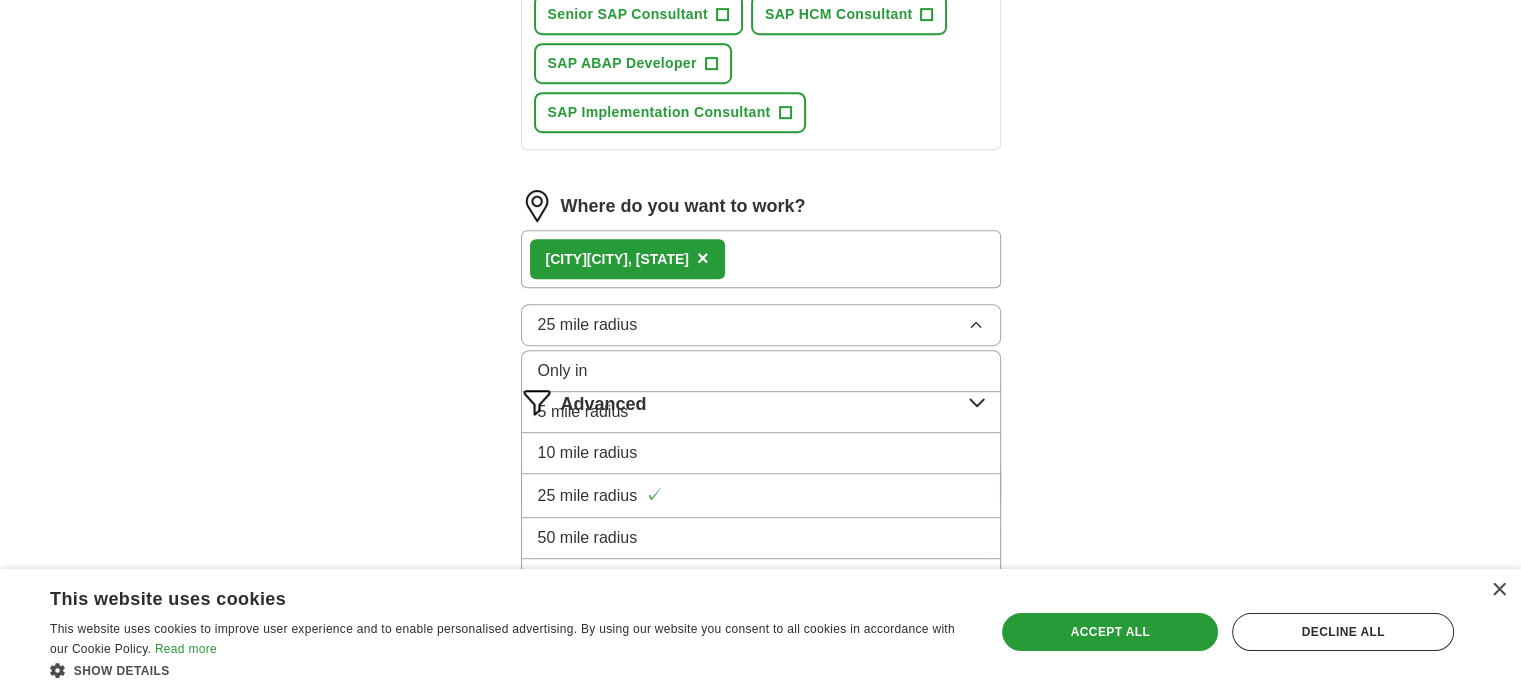 click on "50 mile radius" at bounding box center [588, 538] 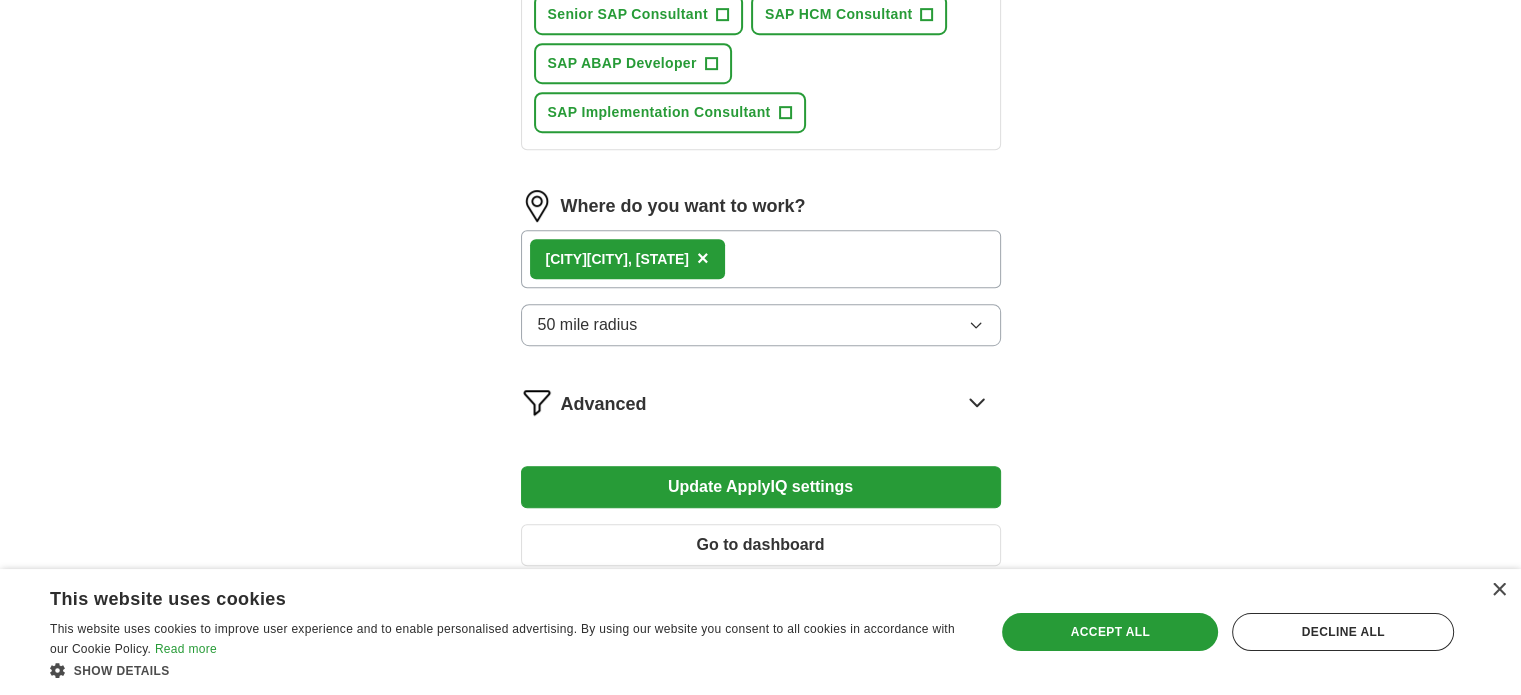 click on "Update ApplyIQ settings" at bounding box center [761, 487] 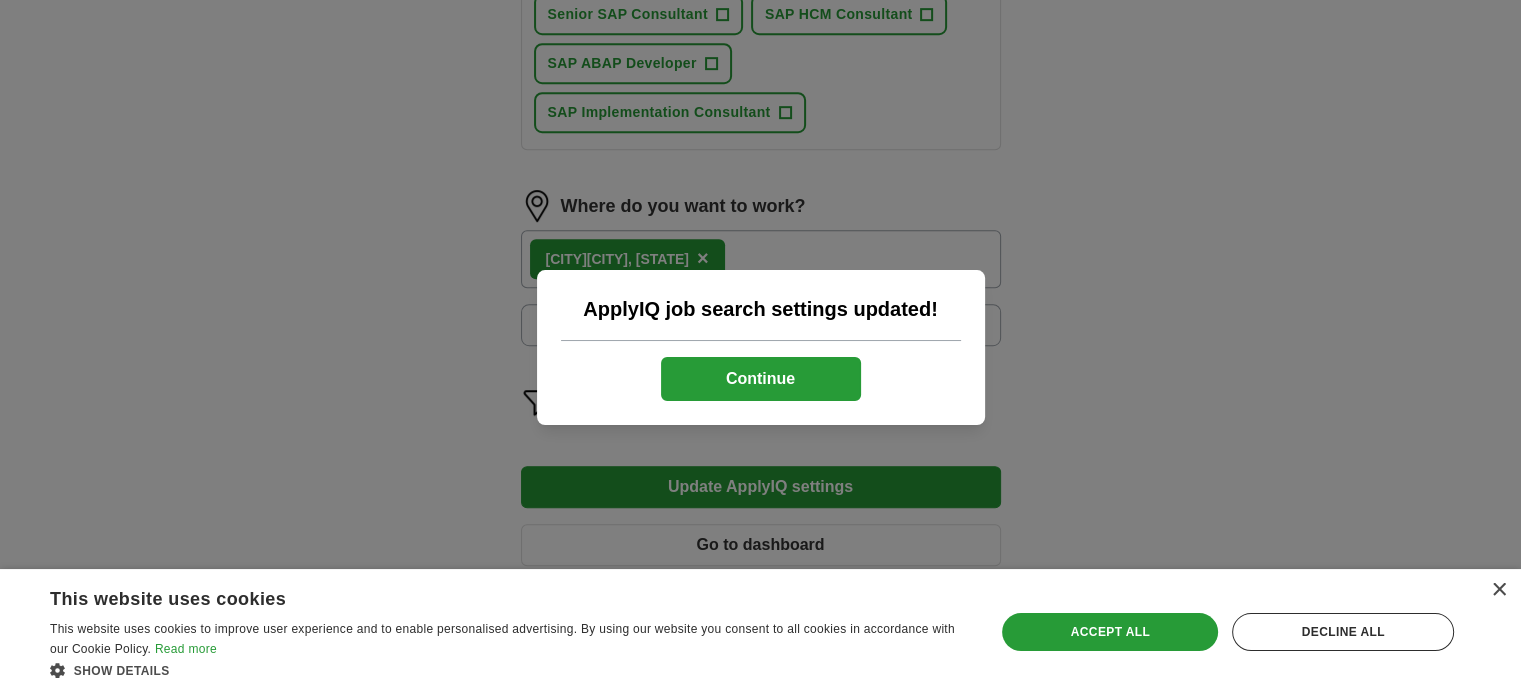 click on "Continue" at bounding box center (761, 379) 